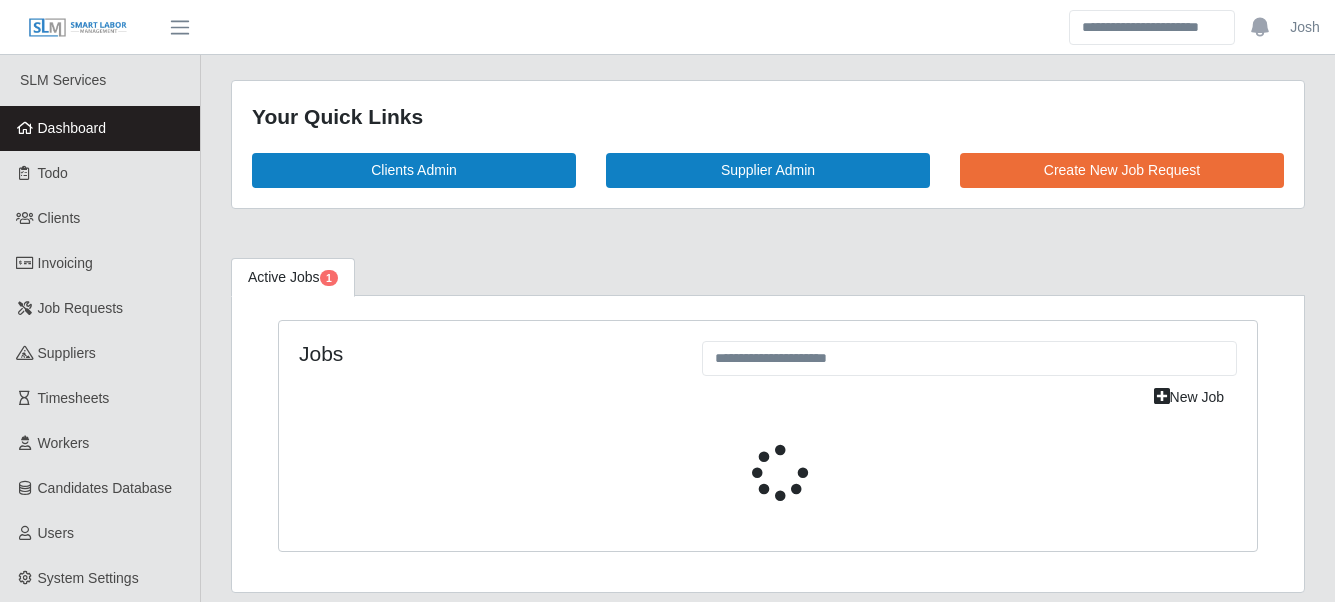 scroll, scrollTop: 0, scrollLeft: 0, axis: both 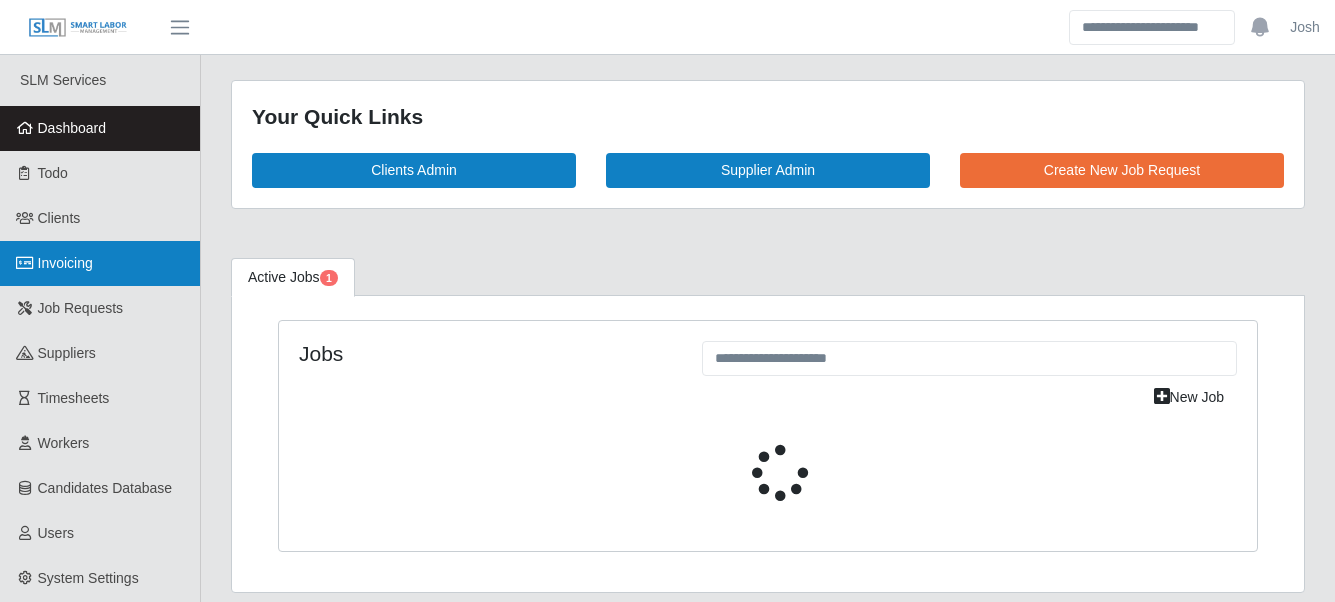 select on "****" 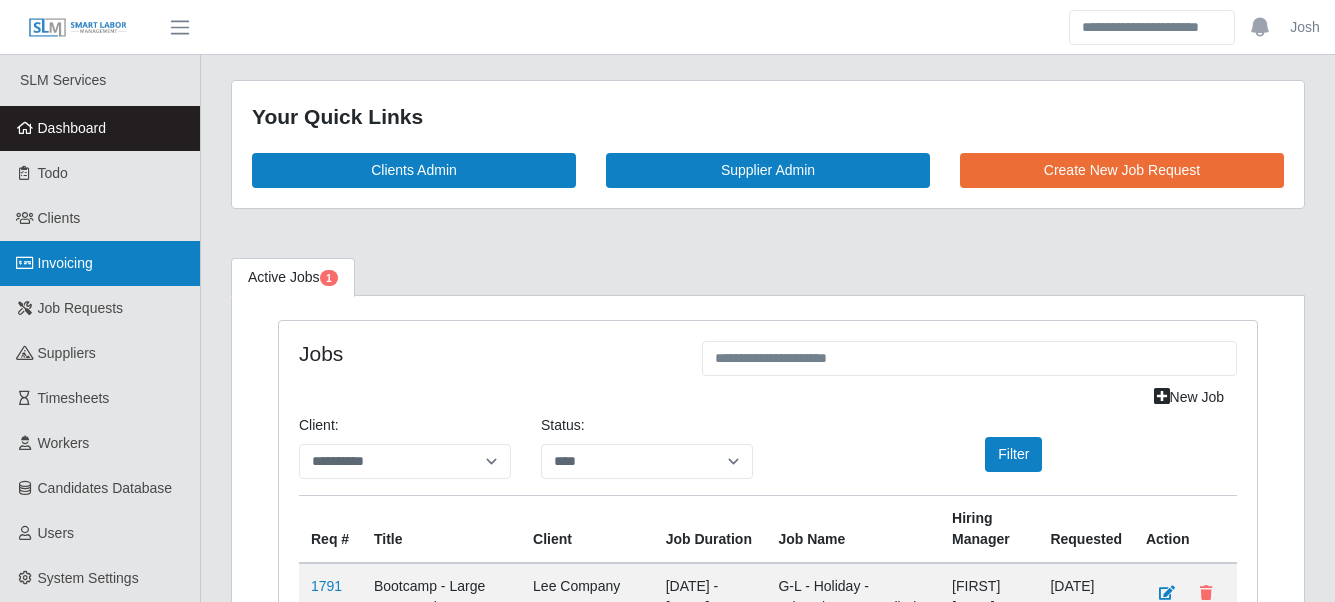 click on "Invoicing" at bounding box center [100, 263] 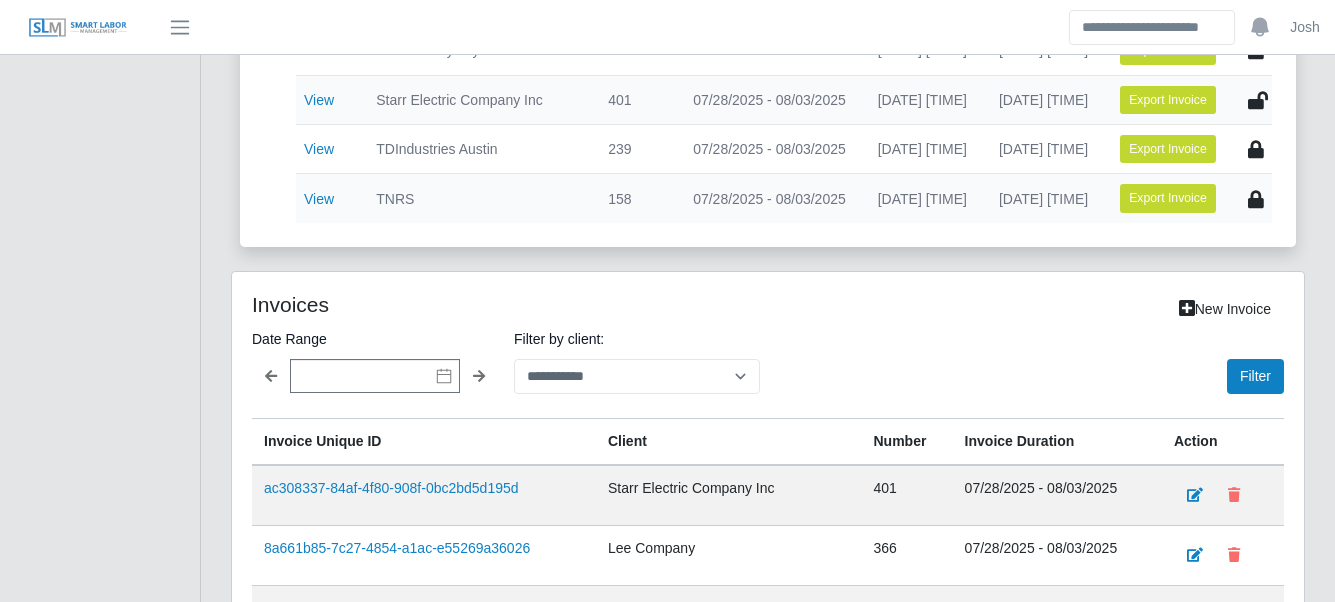 scroll, scrollTop: 1167, scrollLeft: 0, axis: vertical 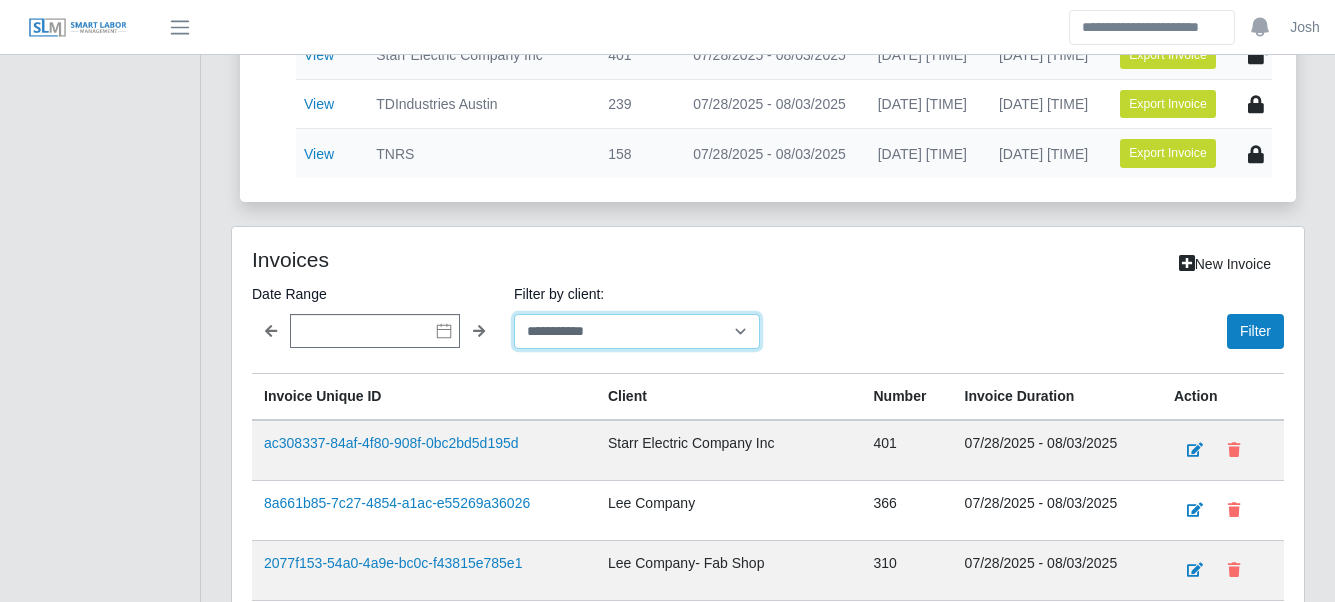 click on "**********" at bounding box center [637, 331] 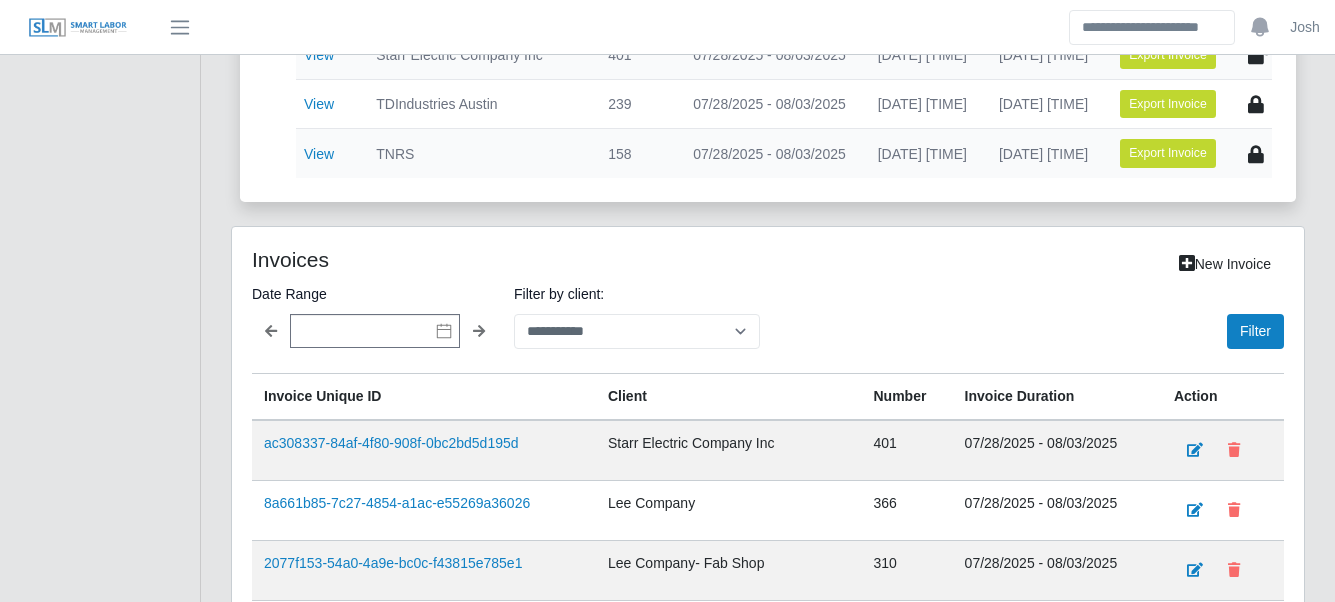 click on "New Invoice" at bounding box center [990, 264] 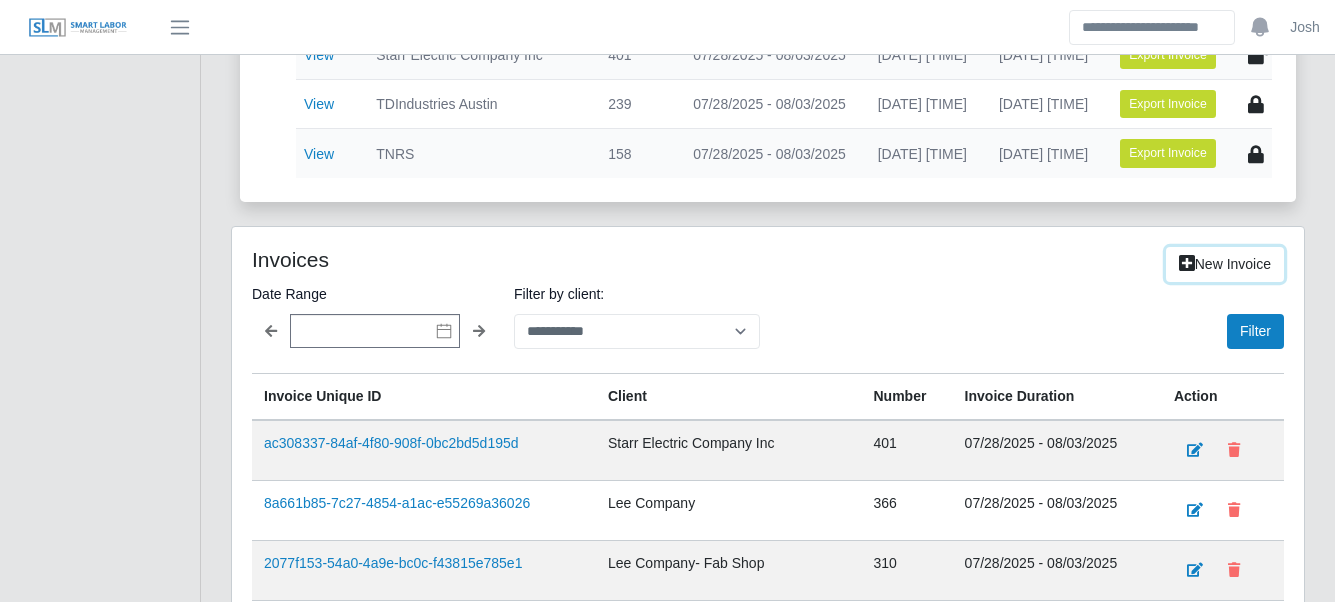 click on "New Invoice" at bounding box center (1225, 264) 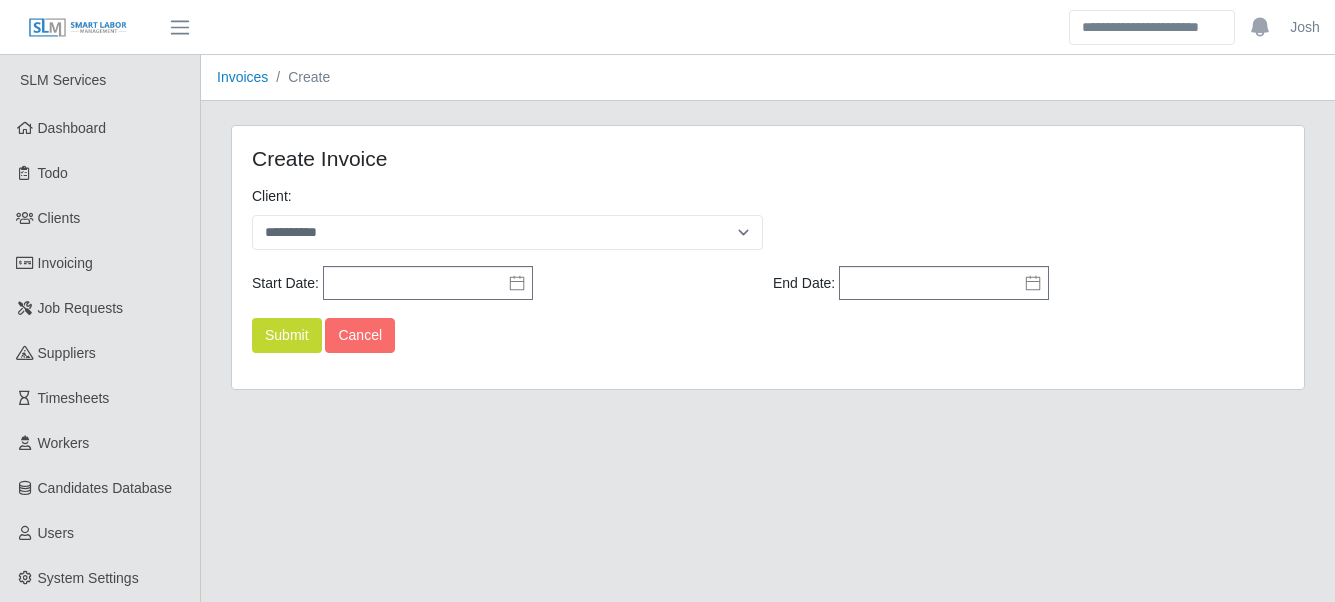 scroll, scrollTop: 0, scrollLeft: 0, axis: both 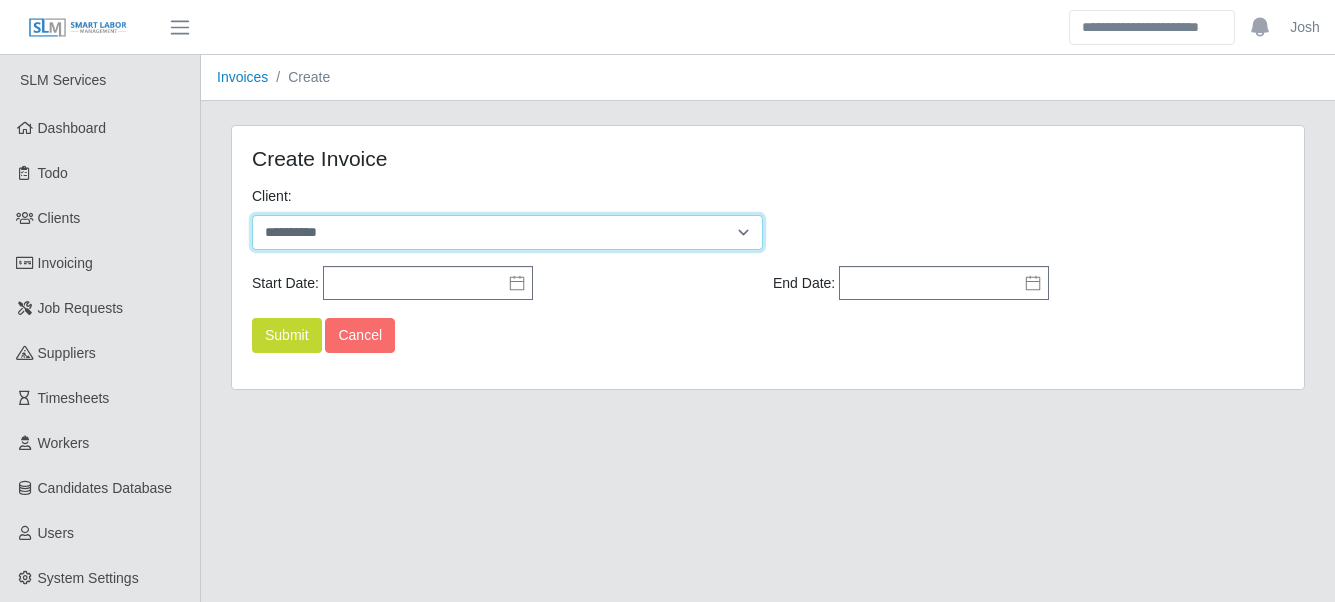 click on "**********" at bounding box center (507, 232) 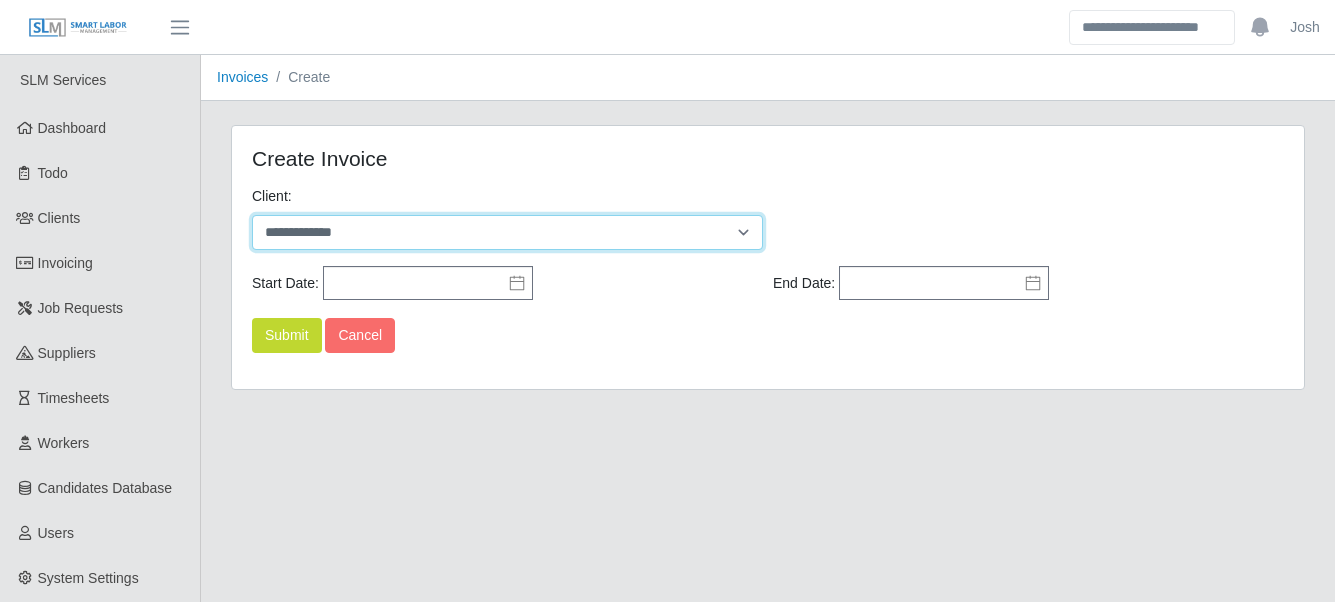 click on "**********" at bounding box center (507, 232) 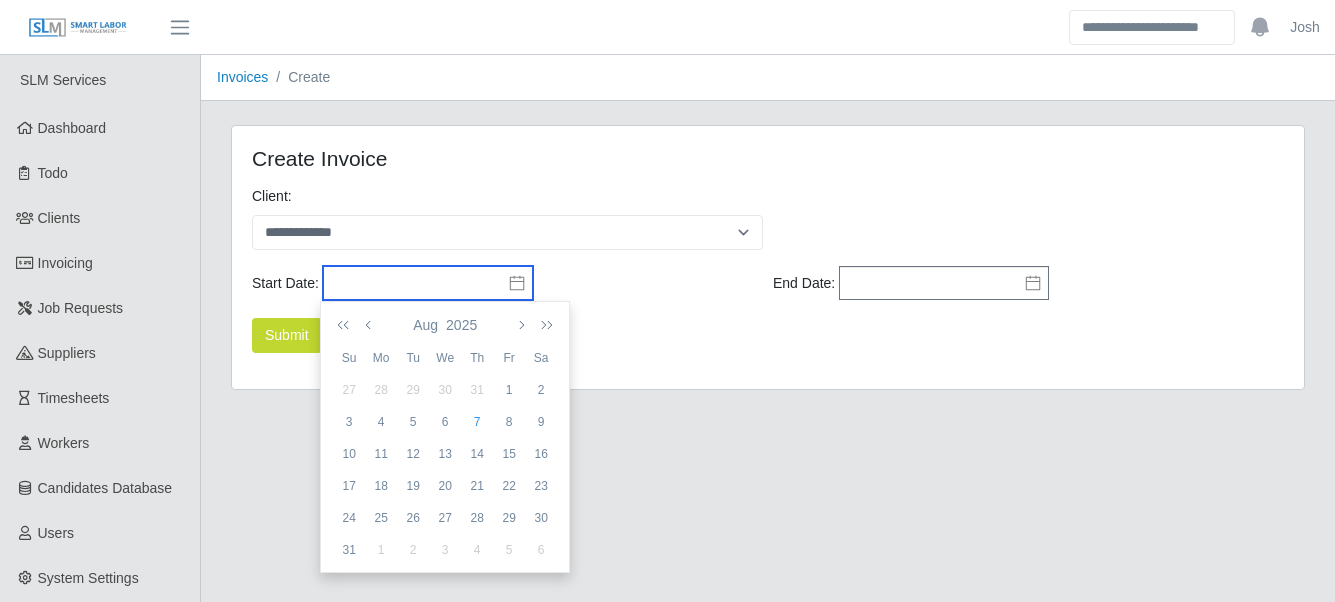 click at bounding box center (428, 283) 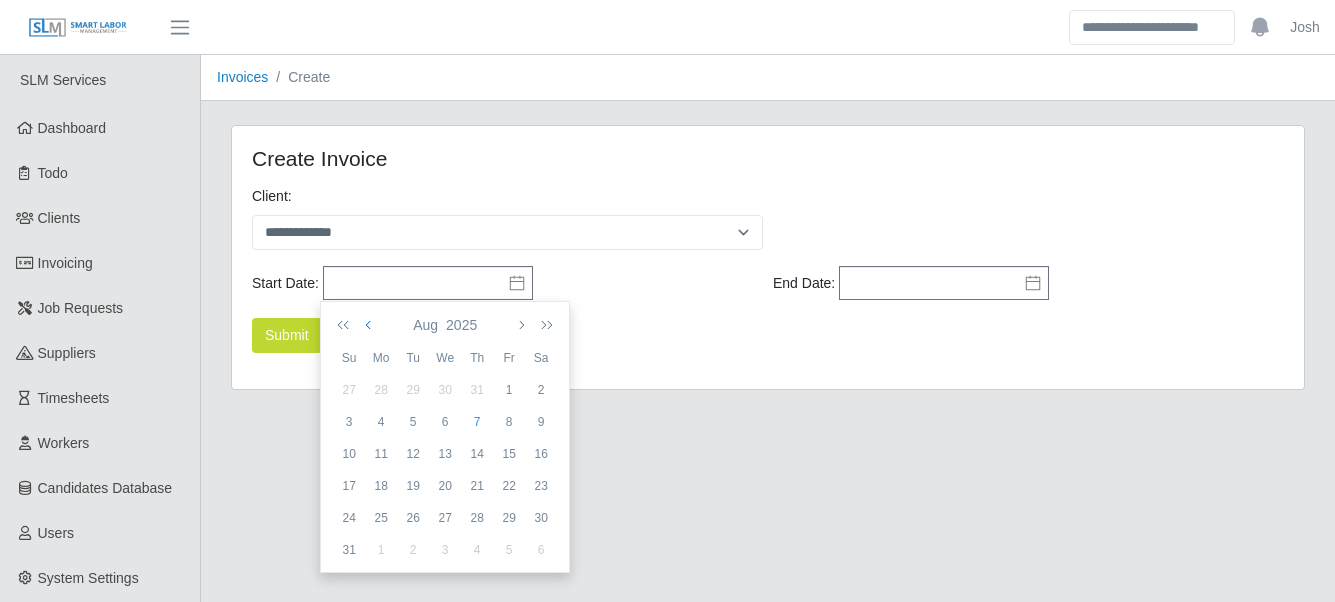 click at bounding box center (370, 325) 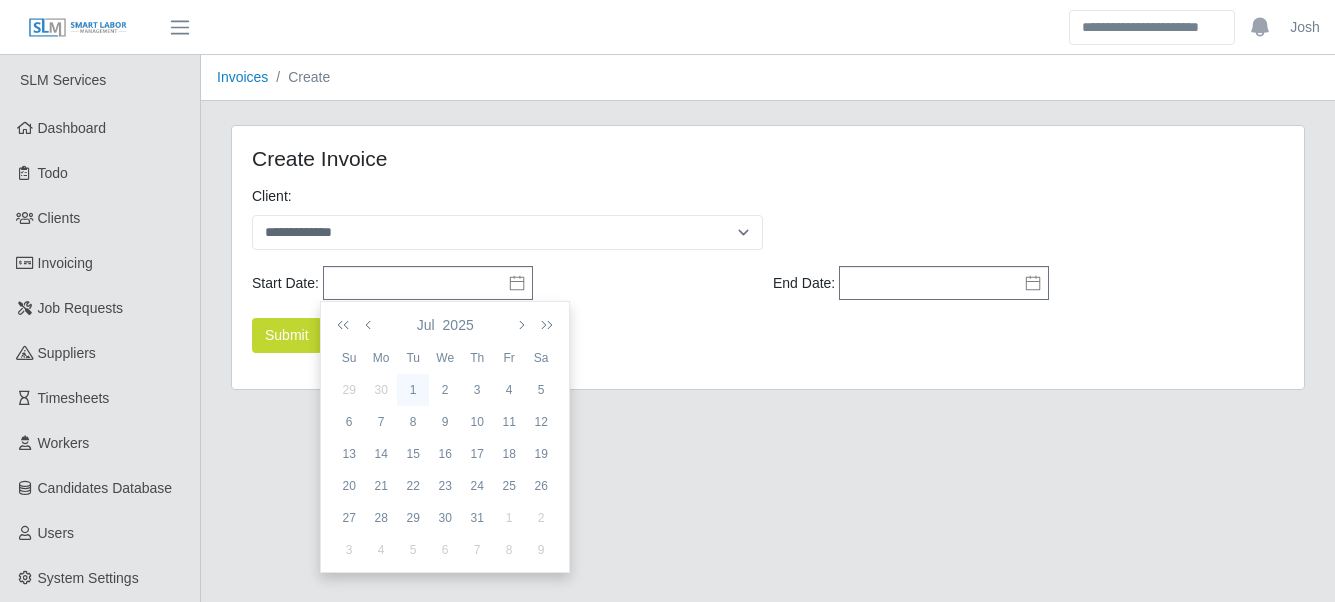 click on "1" at bounding box center (413, 390) 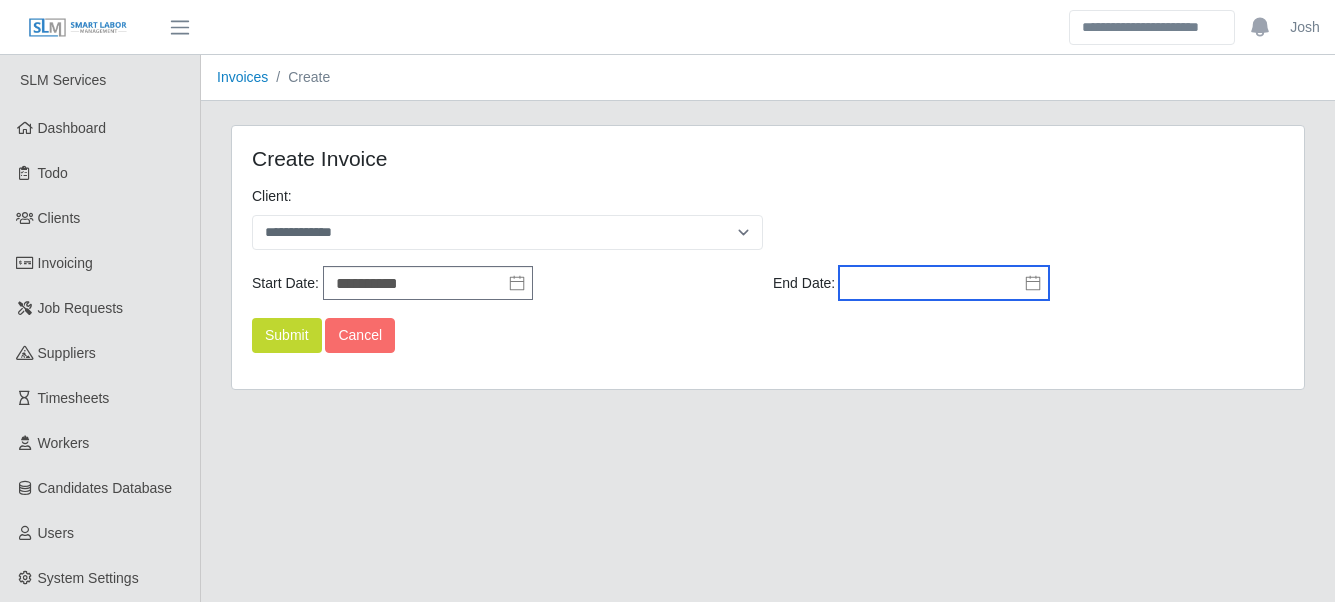 click at bounding box center [944, 283] 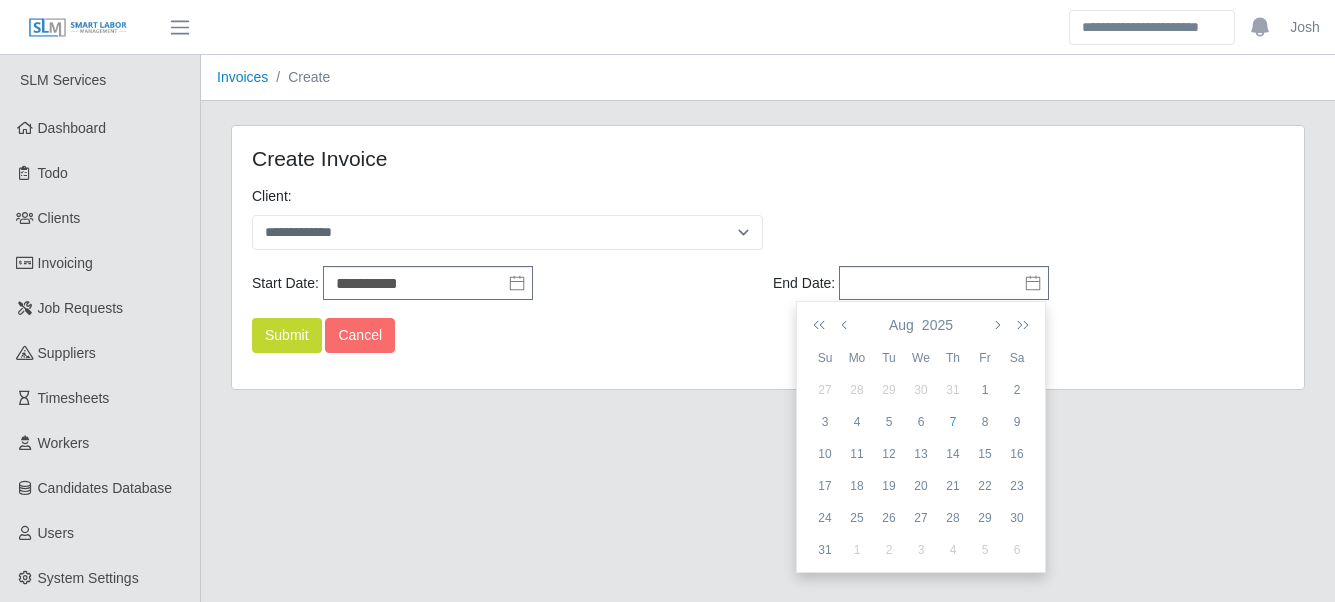 click on "31" at bounding box center (953, 390) 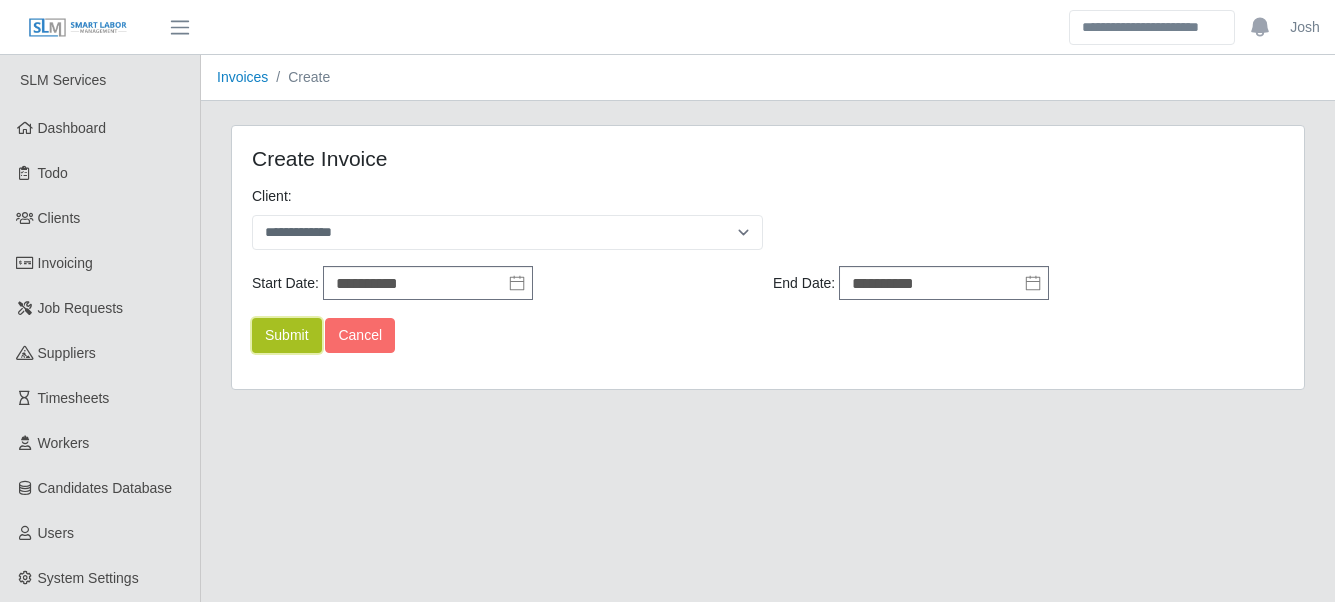 click on "Submit" at bounding box center (287, 335) 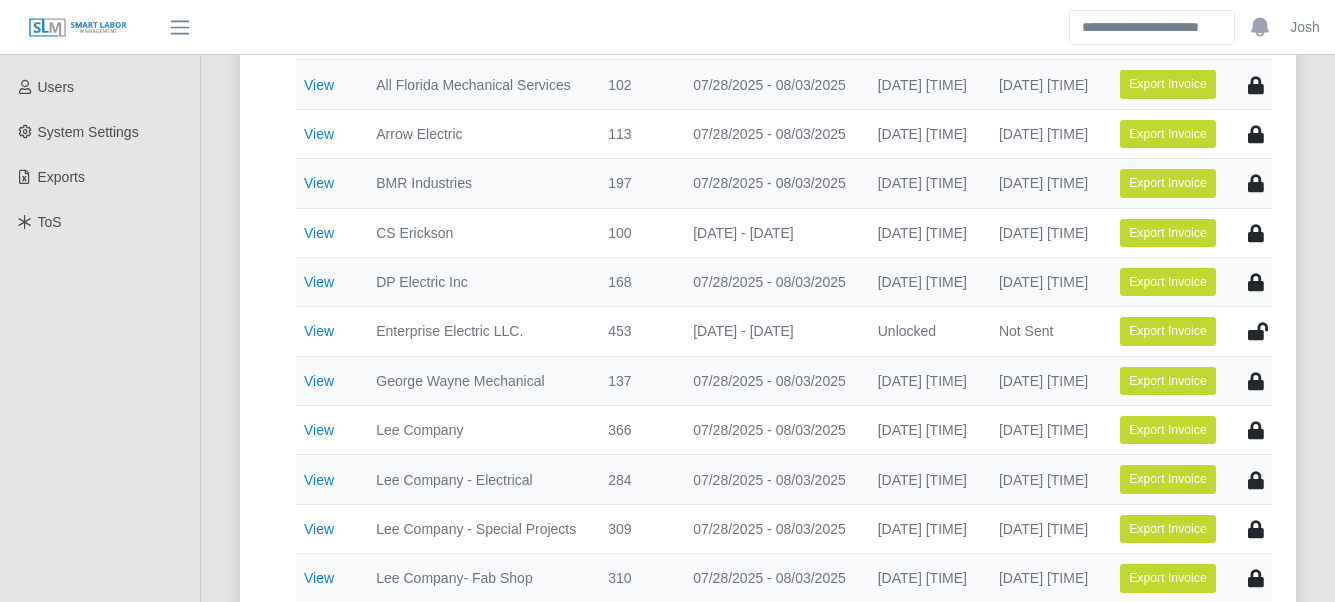 scroll, scrollTop: 467, scrollLeft: 0, axis: vertical 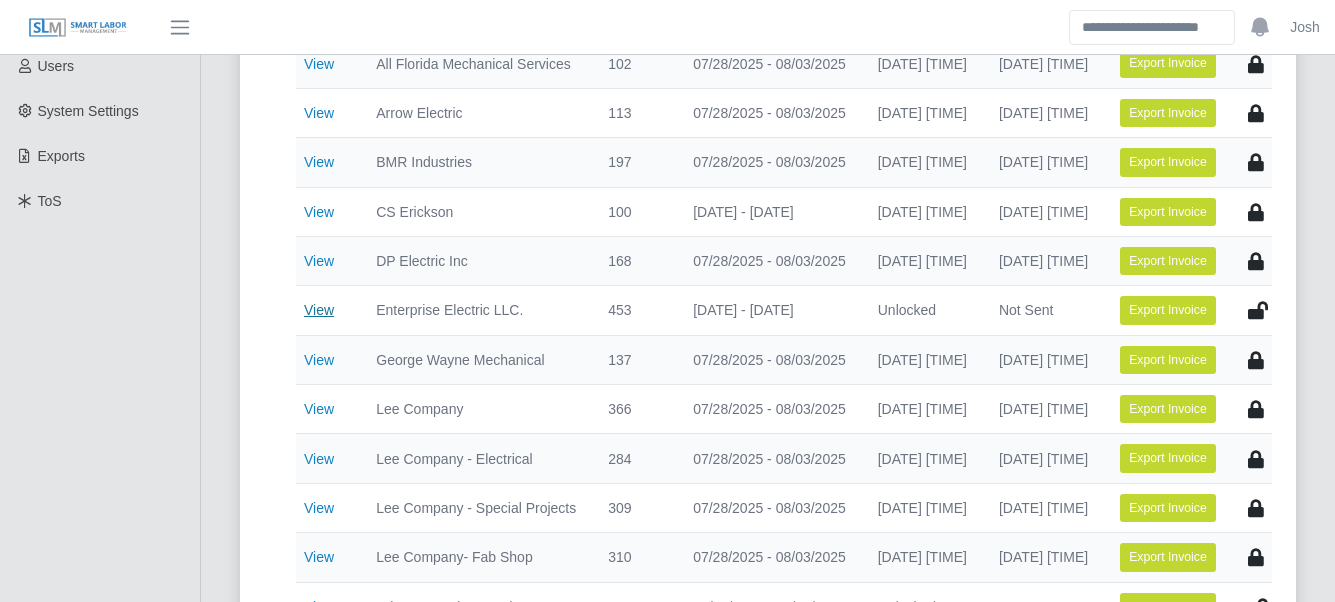 click on "View" at bounding box center (319, 310) 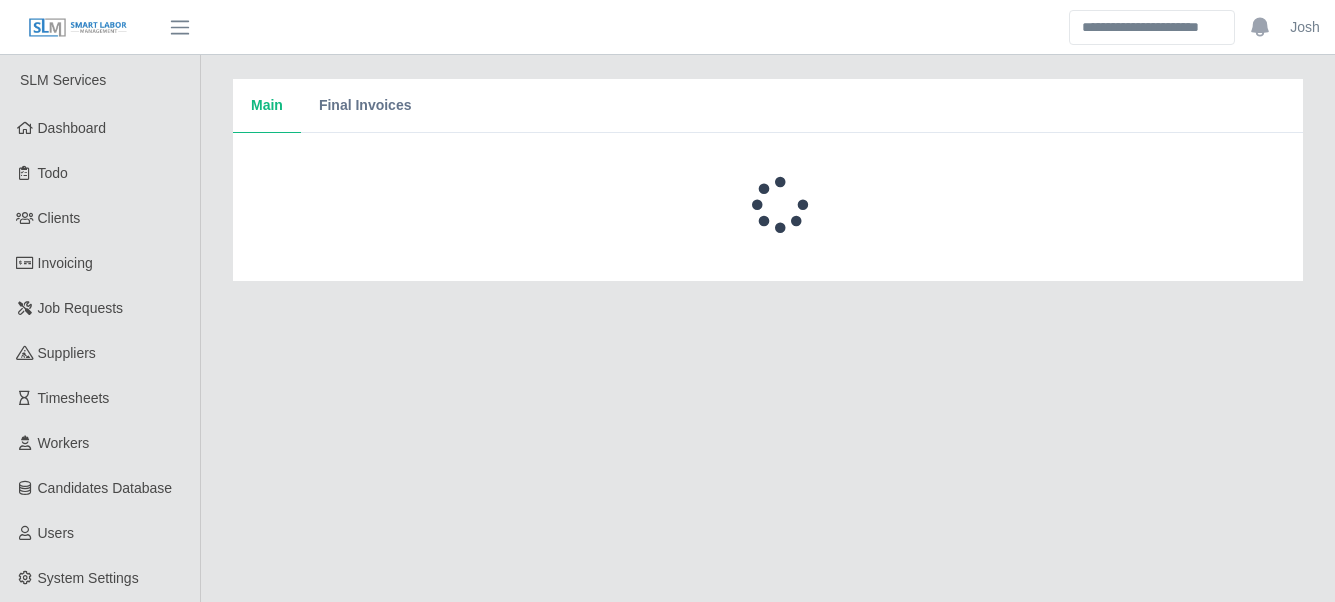 scroll, scrollTop: 0, scrollLeft: 0, axis: both 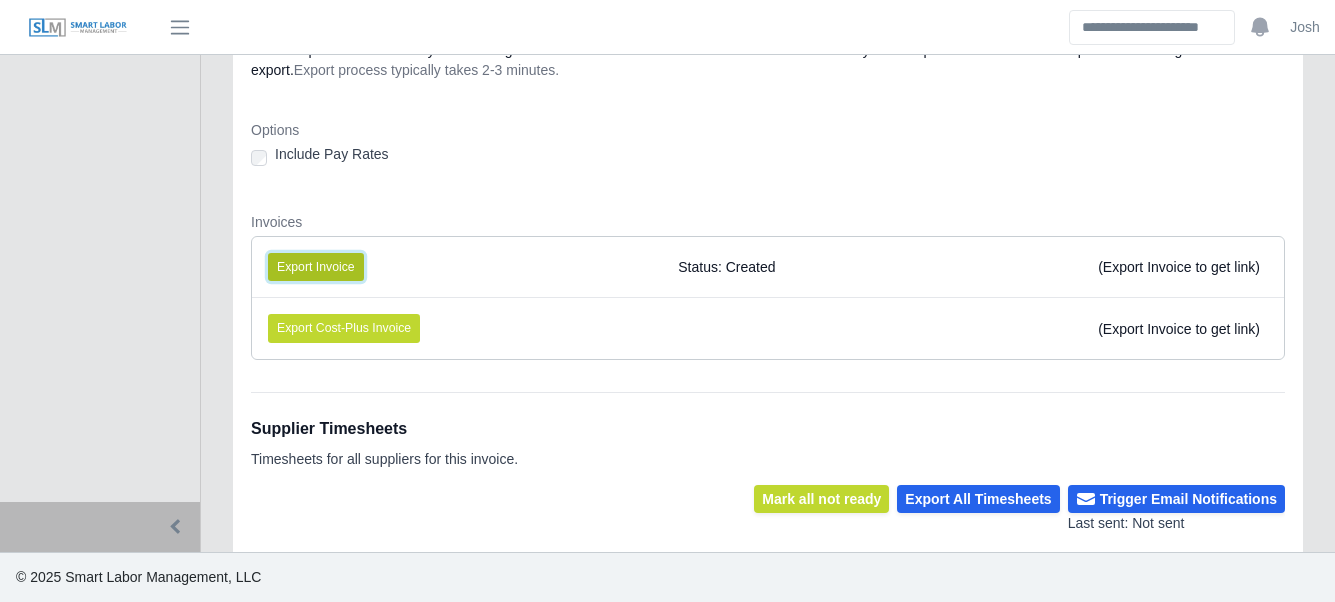 click on "Export Invoice" at bounding box center (316, 267) 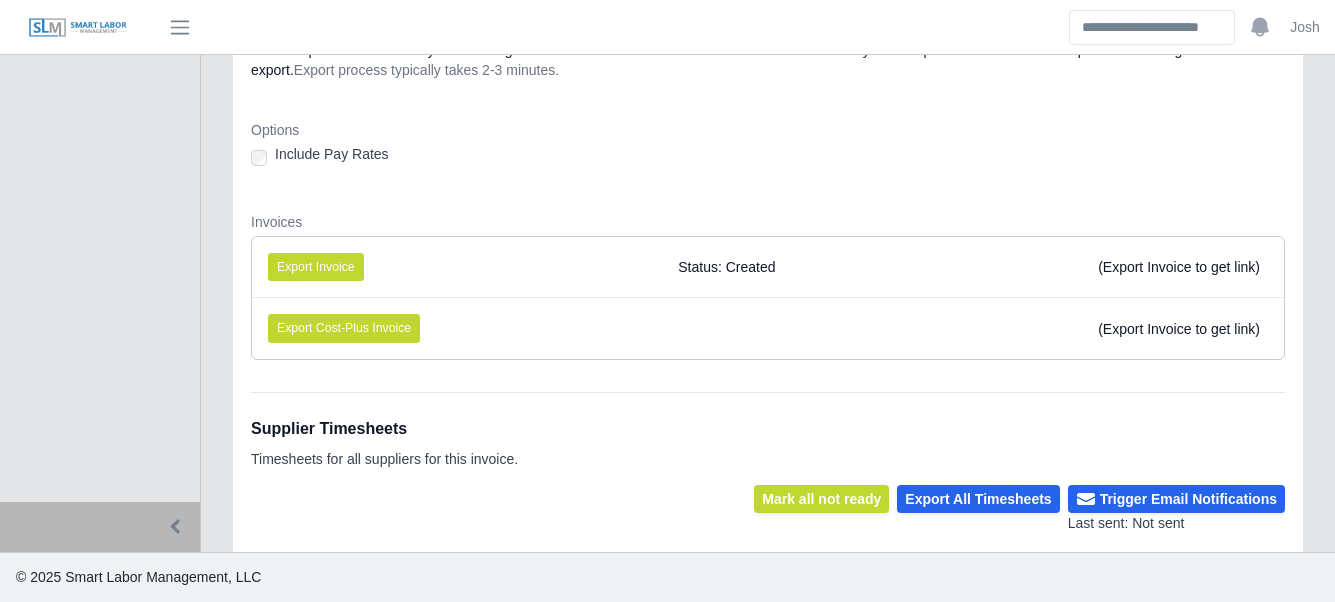 click on "Export Invoice
Status: Created             (Export Invoice to get link)" at bounding box center [768, 267] 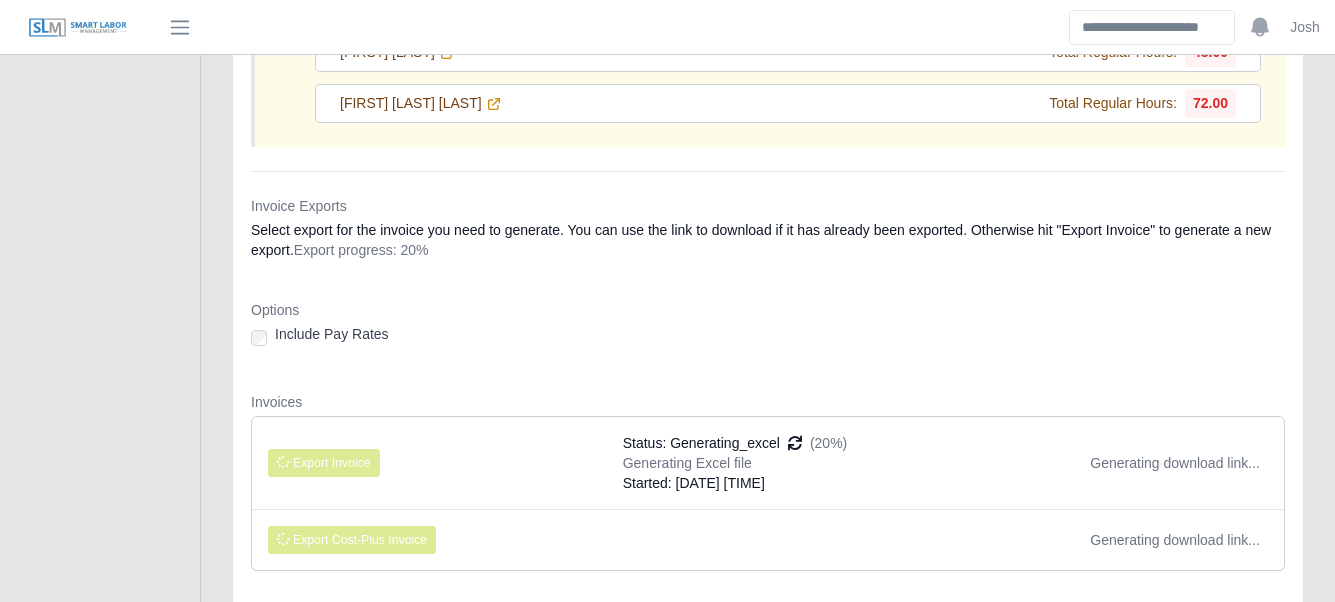 scroll, scrollTop: 10681, scrollLeft: 0, axis: vertical 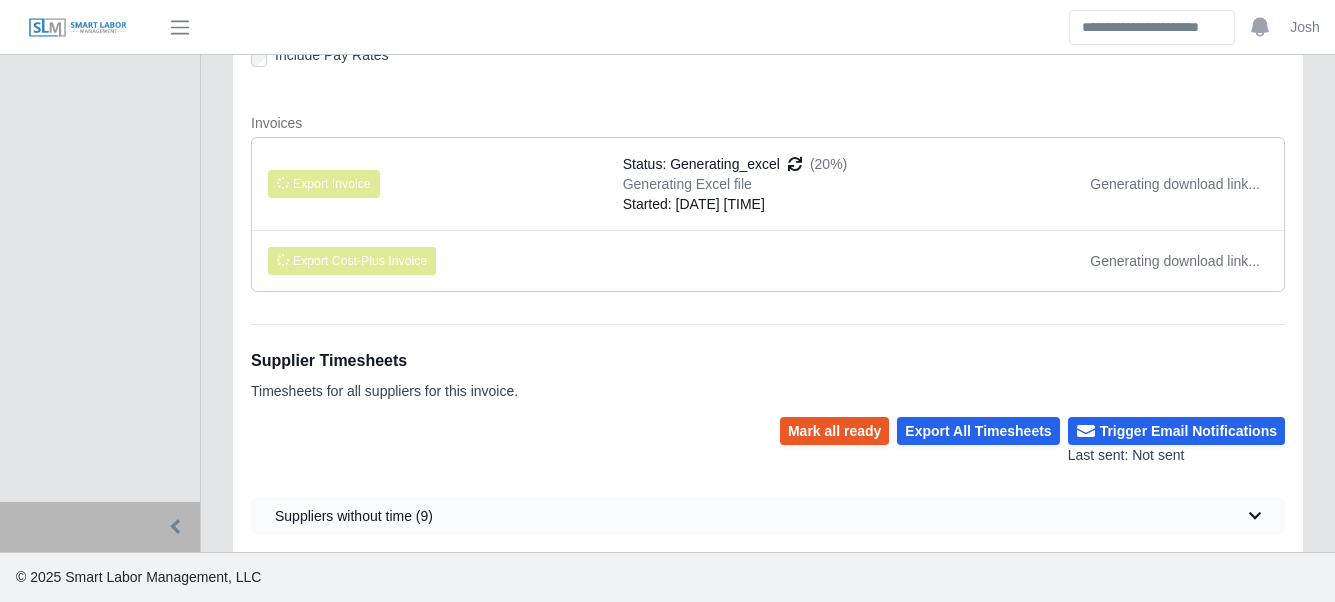 click on "Supplier Timesheets
Timesheets for all suppliers for this invoice." at bounding box center [768, 370] 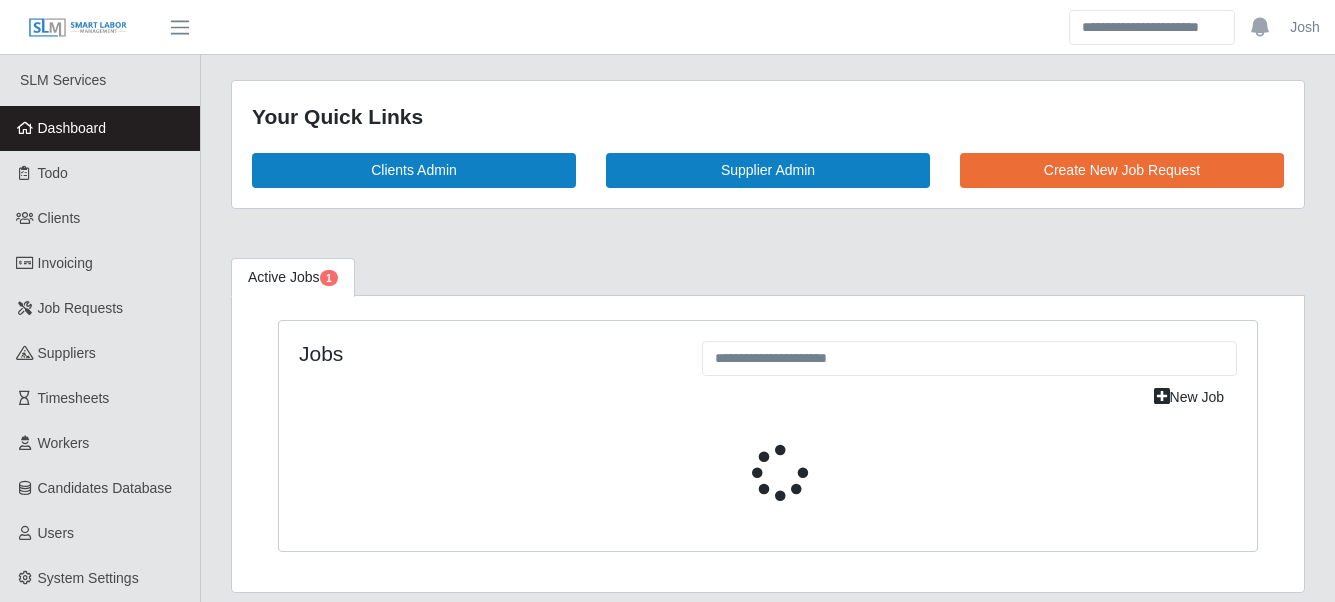 scroll, scrollTop: 0, scrollLeft: 0, axis: both 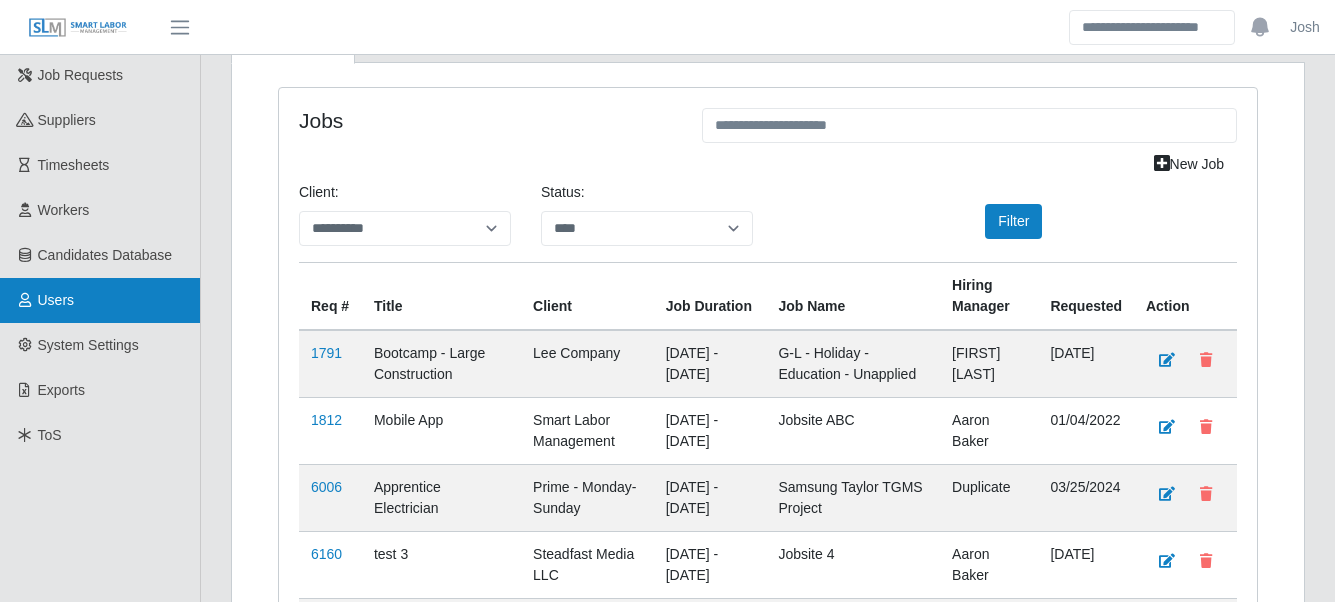 click on "Users" at bounding box center [100, 300] 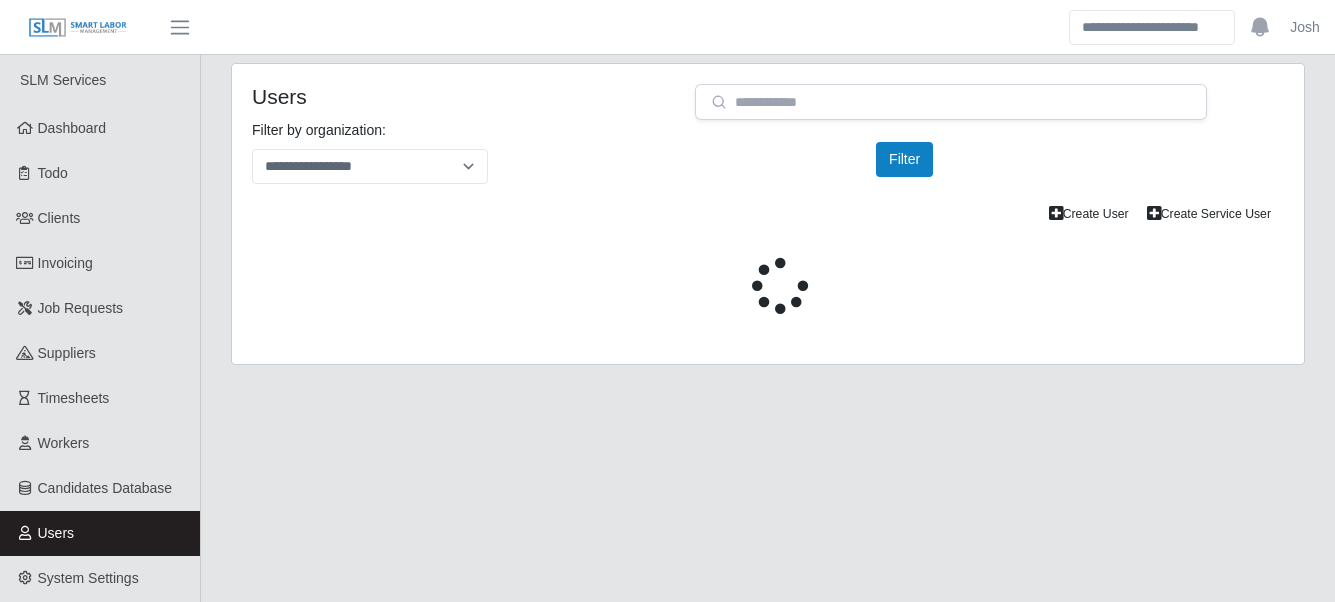 scroll, scrollTop: 0, scrollLeft: 0, axis: both 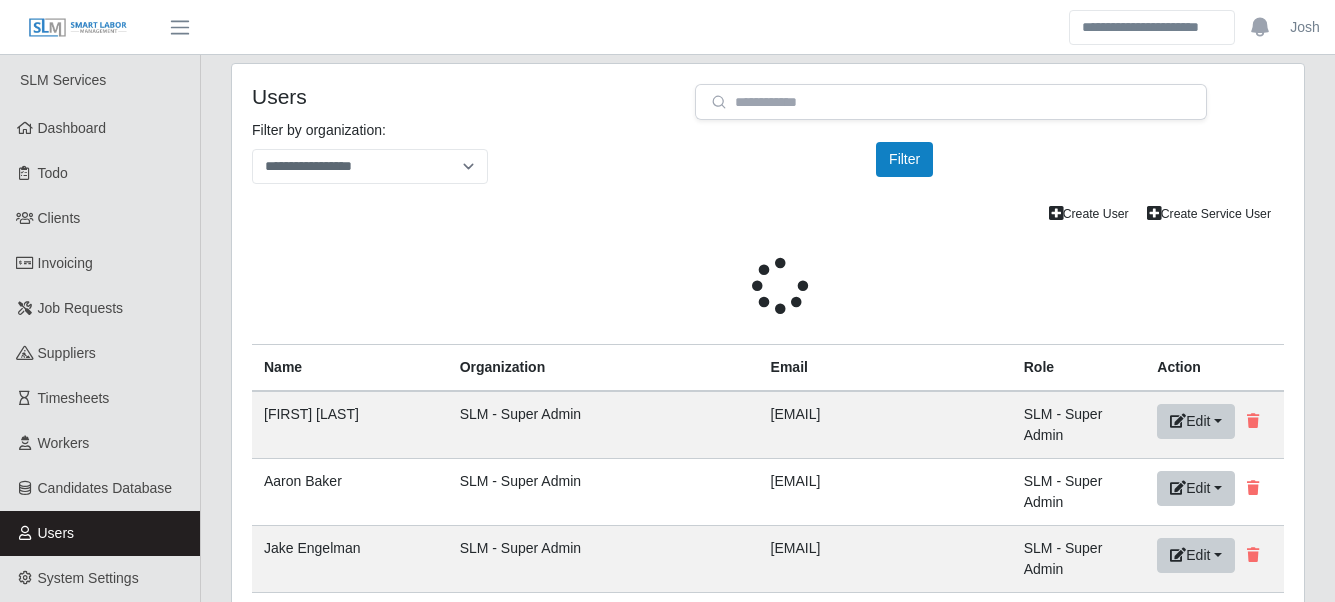 click on "Users" at bounding box center (458, 96) 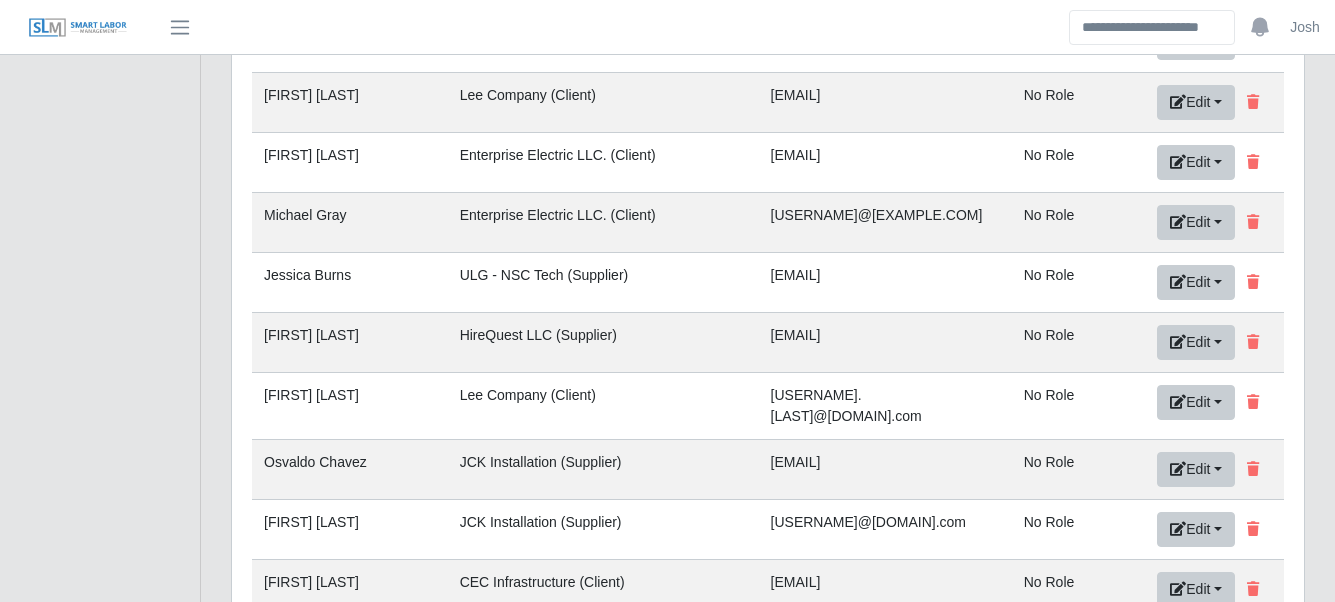 scroll, scrollTop: 78109, scrollLeft: 0, axis: vertical 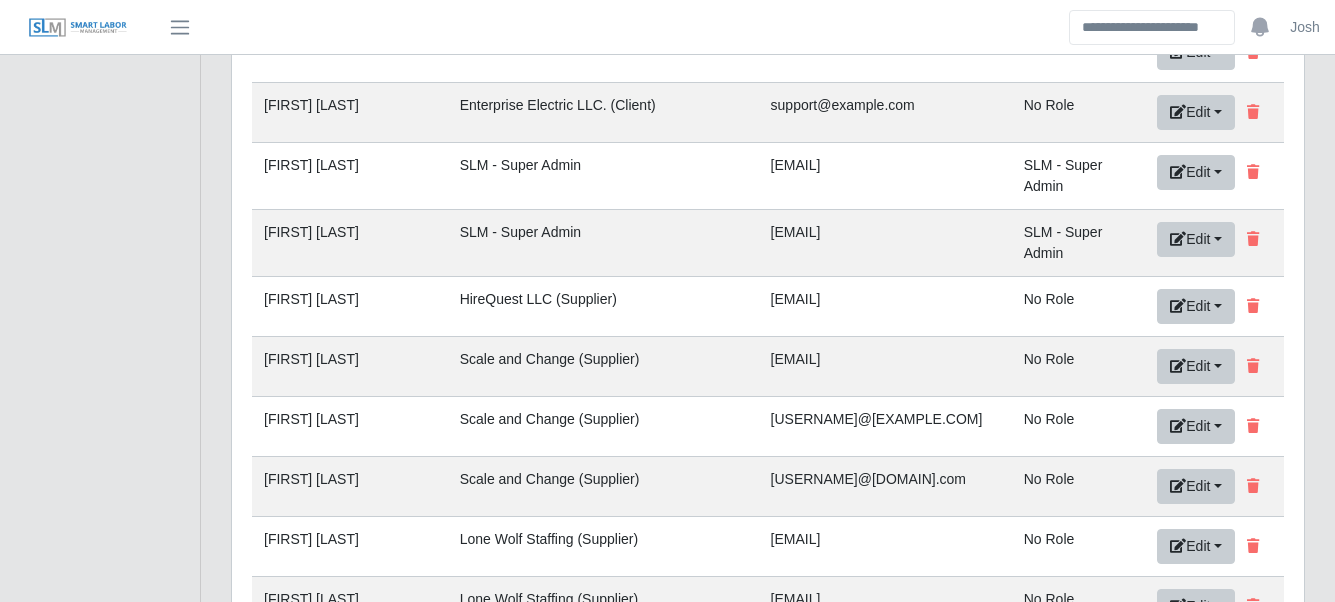 click on "Edit" at bounding box center (1196, -77804) 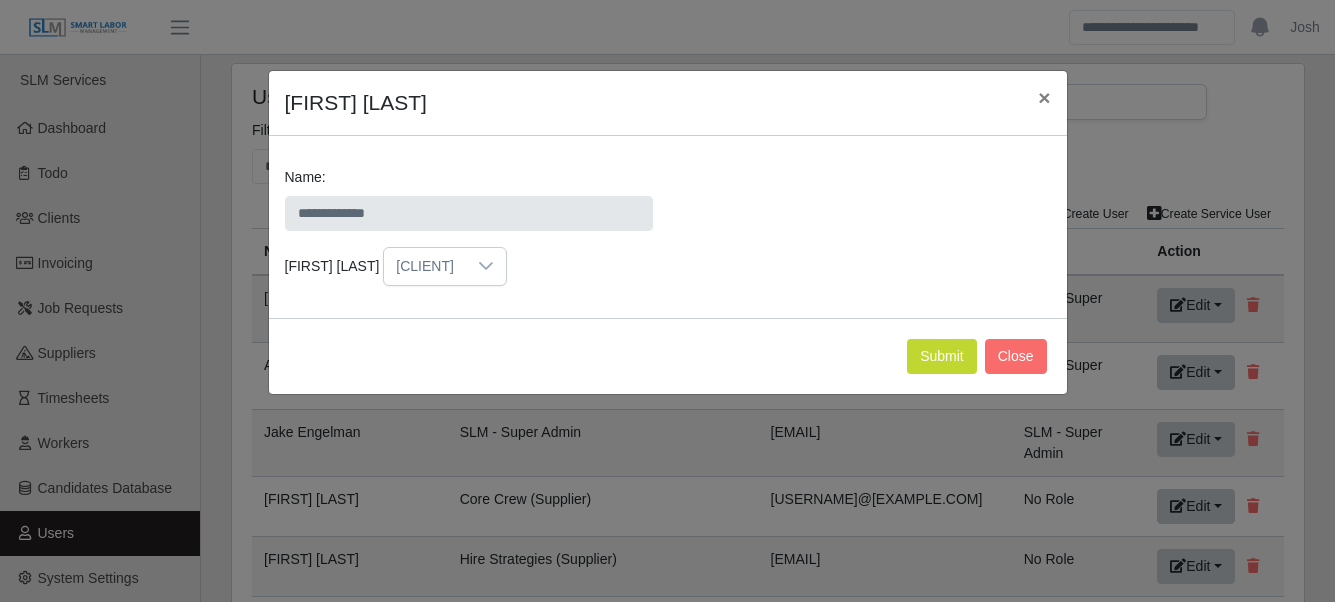 click on "Select Client" at bounding box center (425, 266) 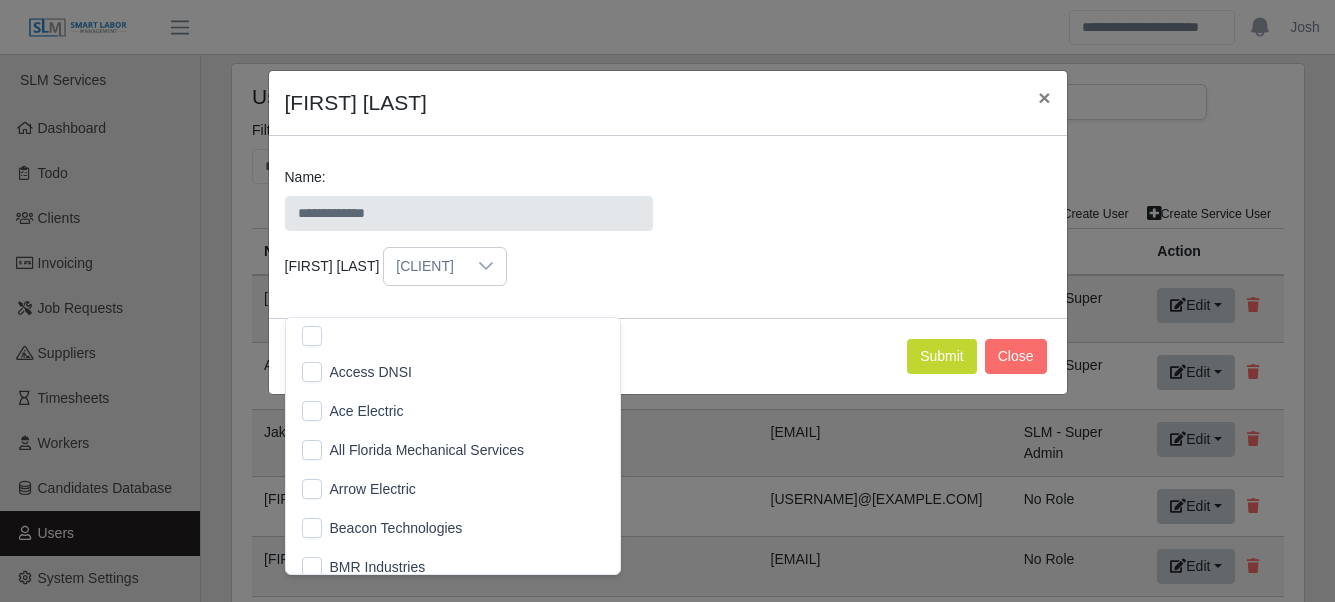 scroll, scrollTop: 21, scrollLeft: 13, axis: both 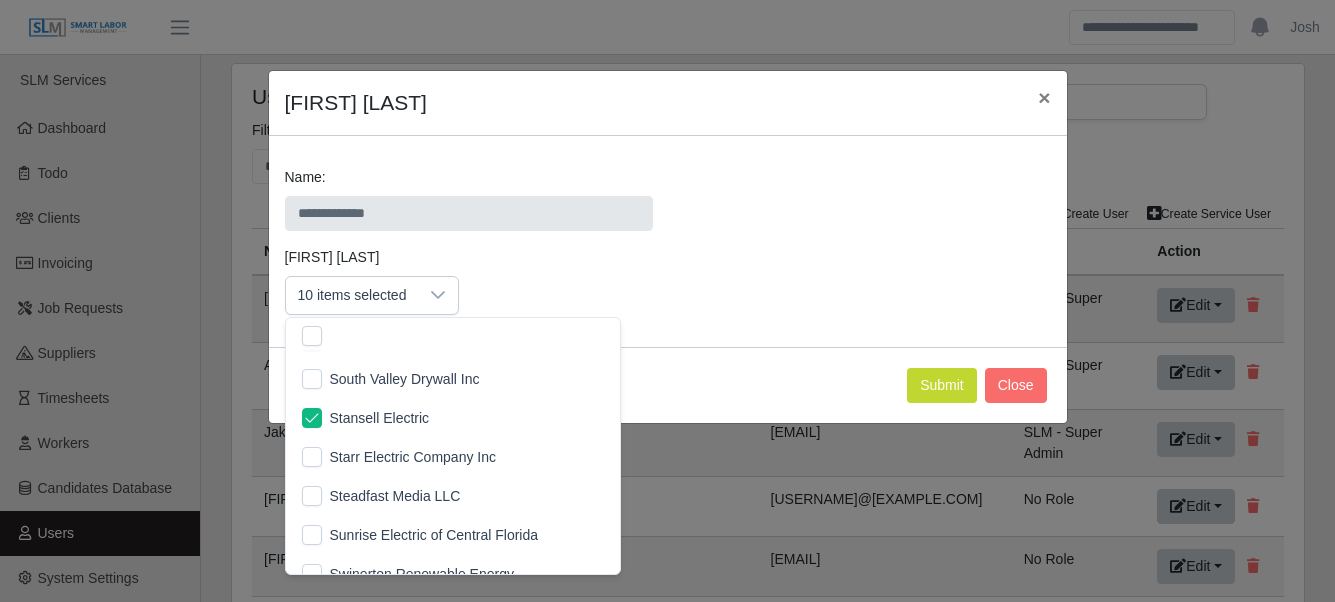 click on "Client (Leave empty for general admin):   10 items selected" 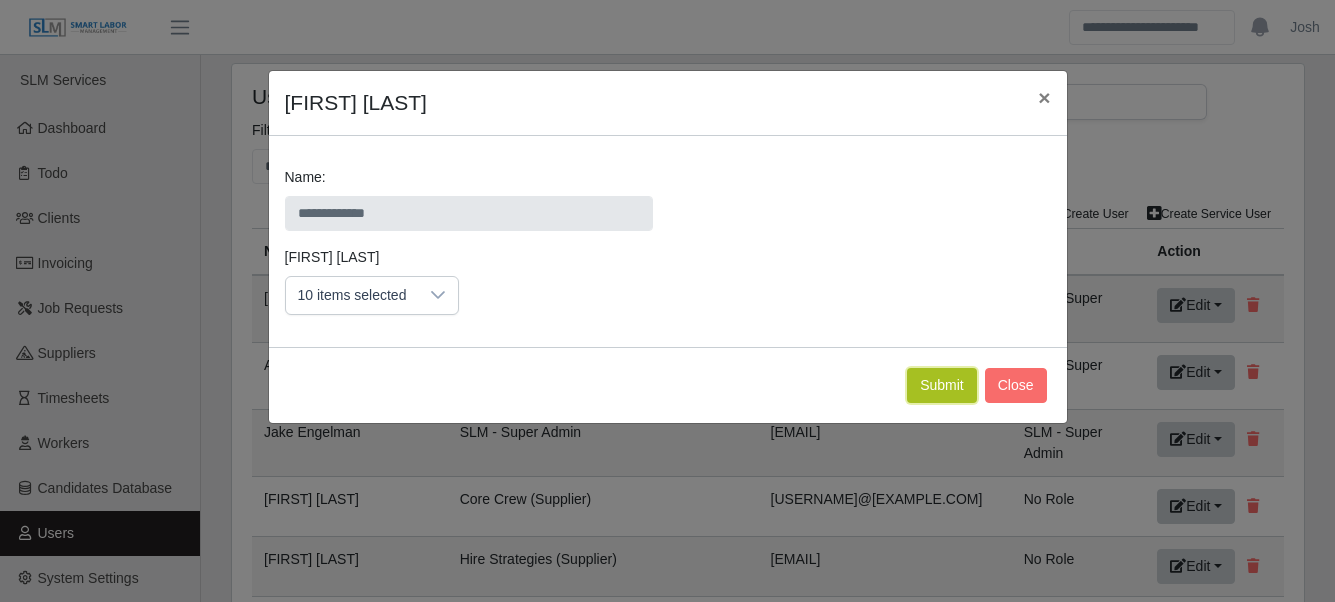 click on "Submit" 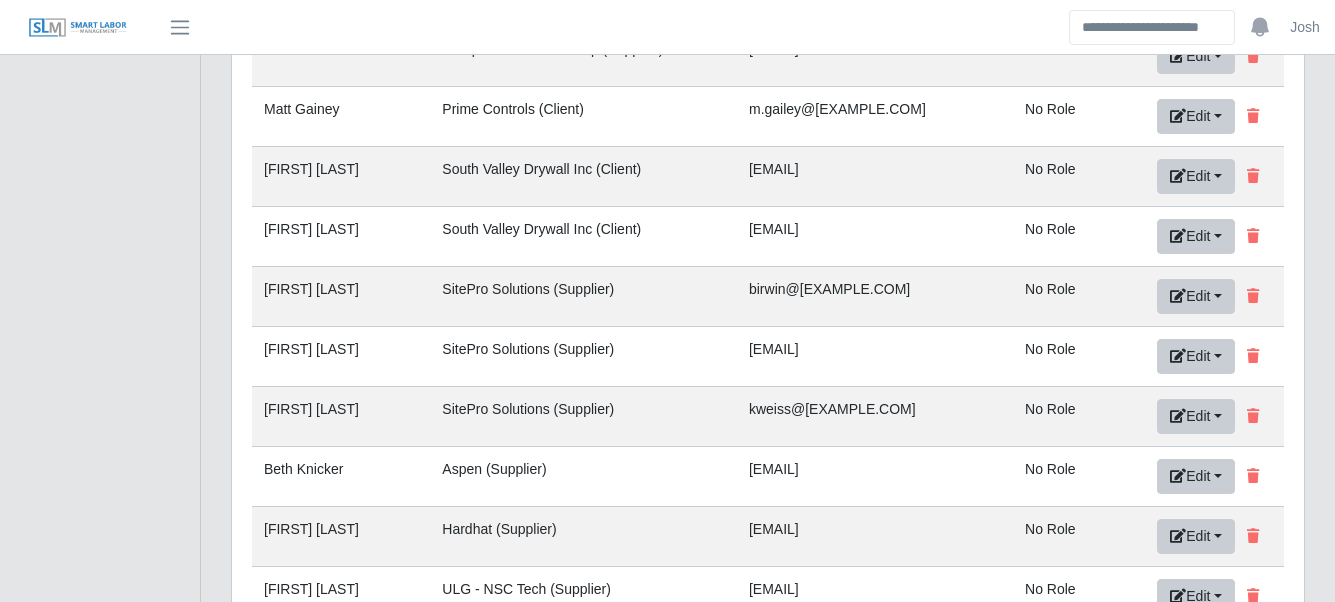 scroll, scrollTop: 78109, scrollLeft: 0, axis: vertical 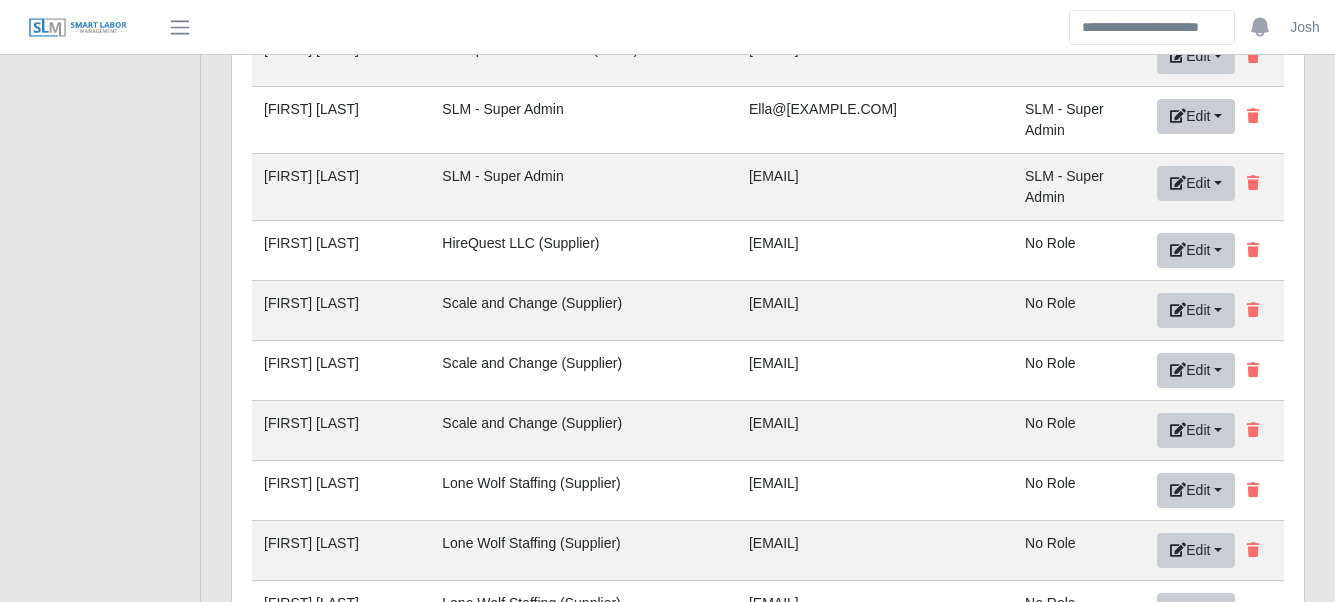 click on "Edit" at bounding box center [1196, -77804] 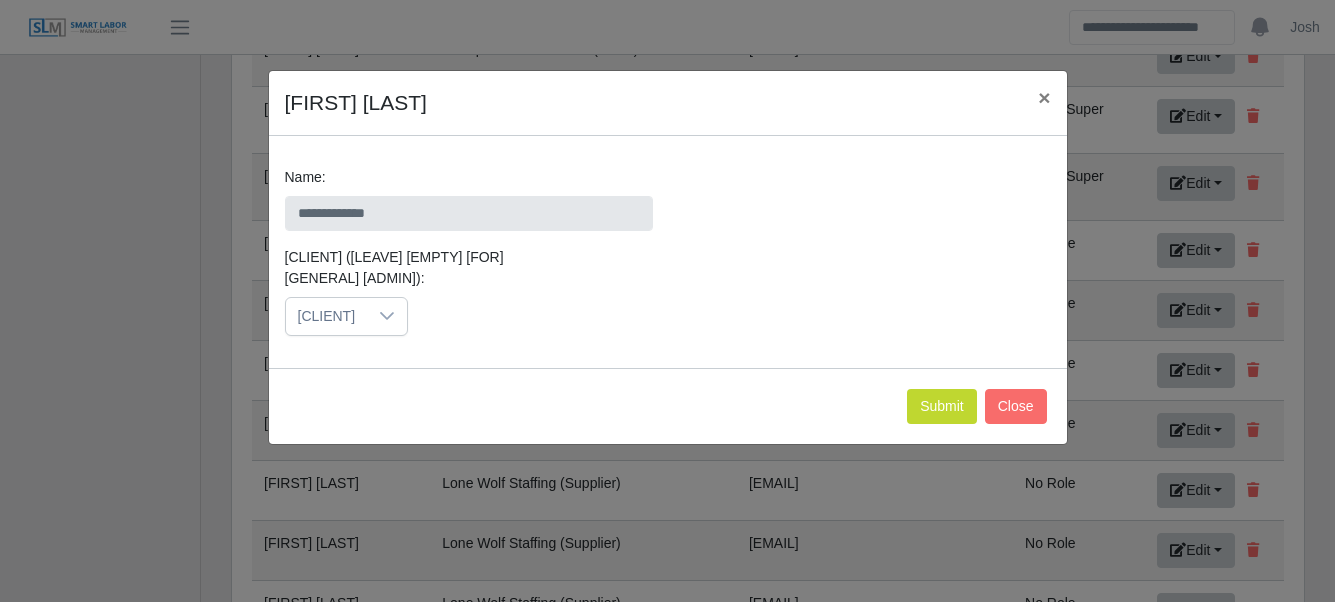 scroll, scrollTop: 0, scrollLeft: 0, axis: both 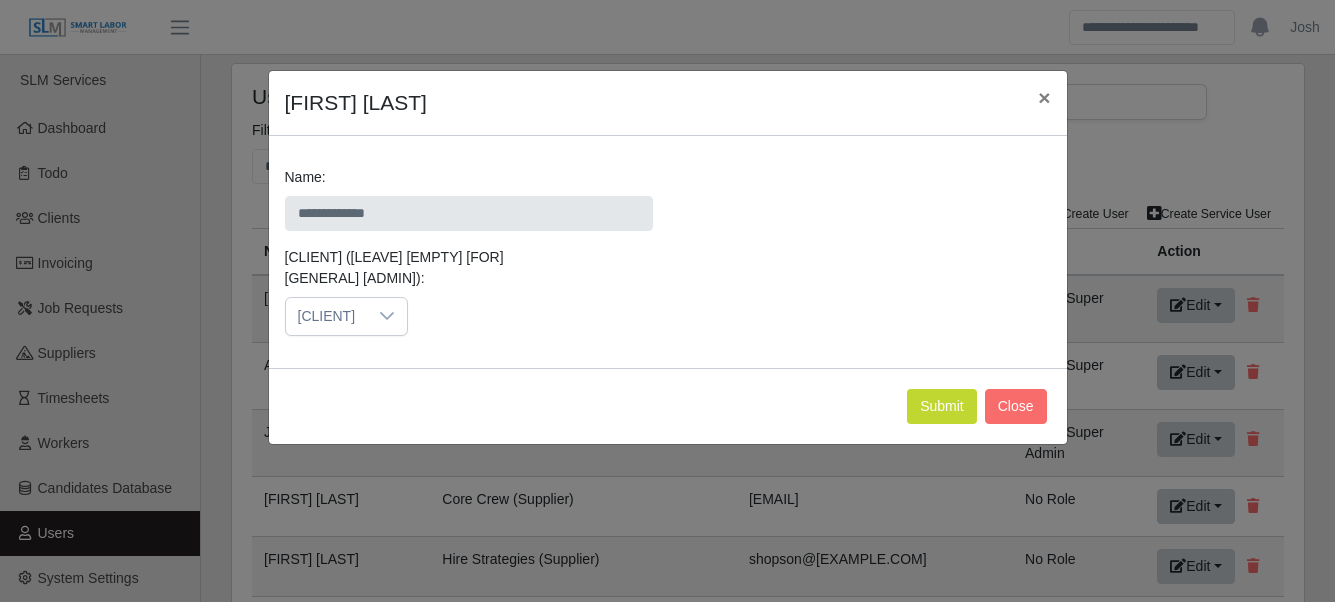 click 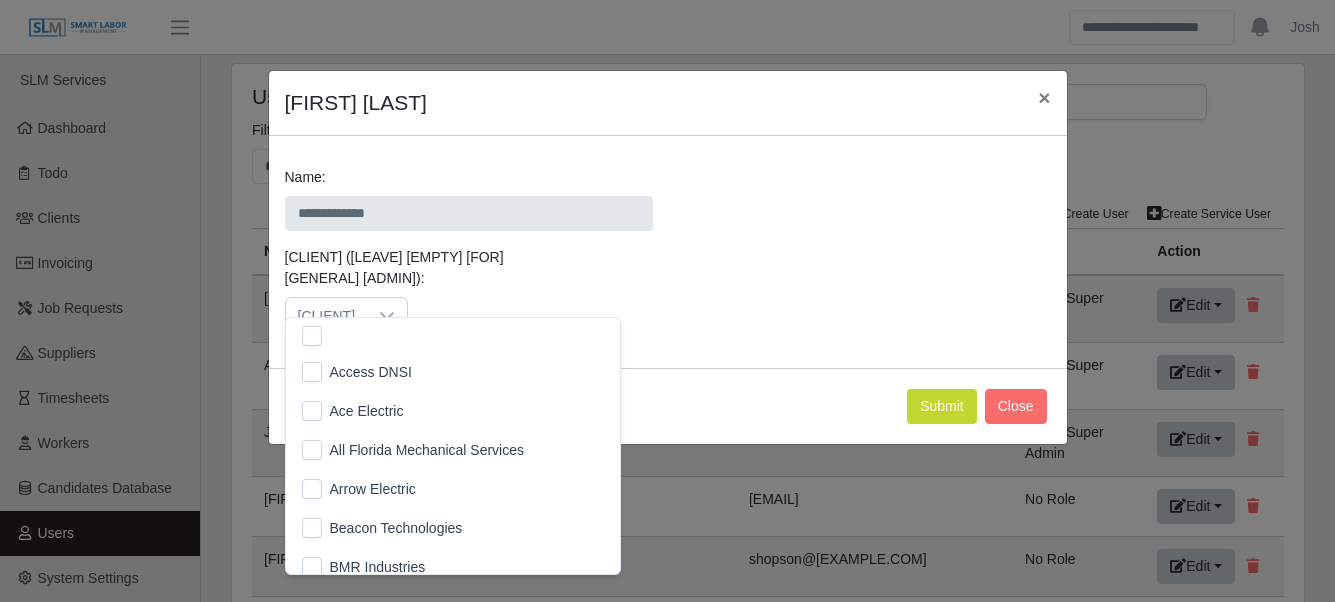 scroll, scrollTop: 21, scrollLeft: 13, axis: both 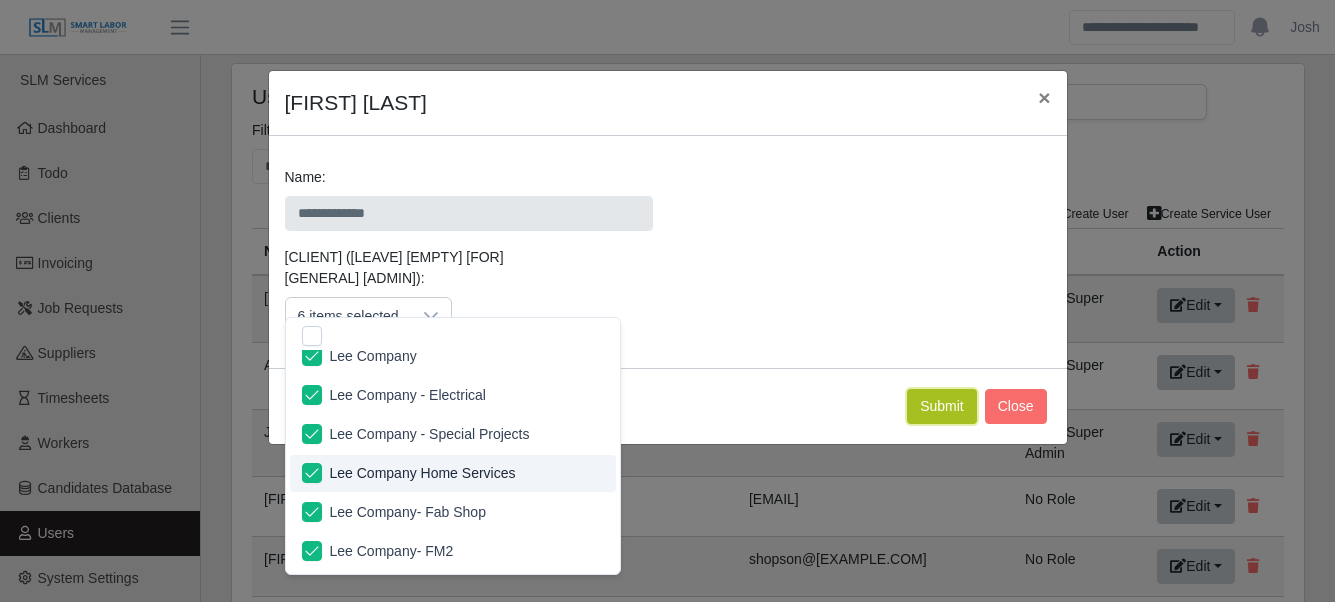 click on "Submit" 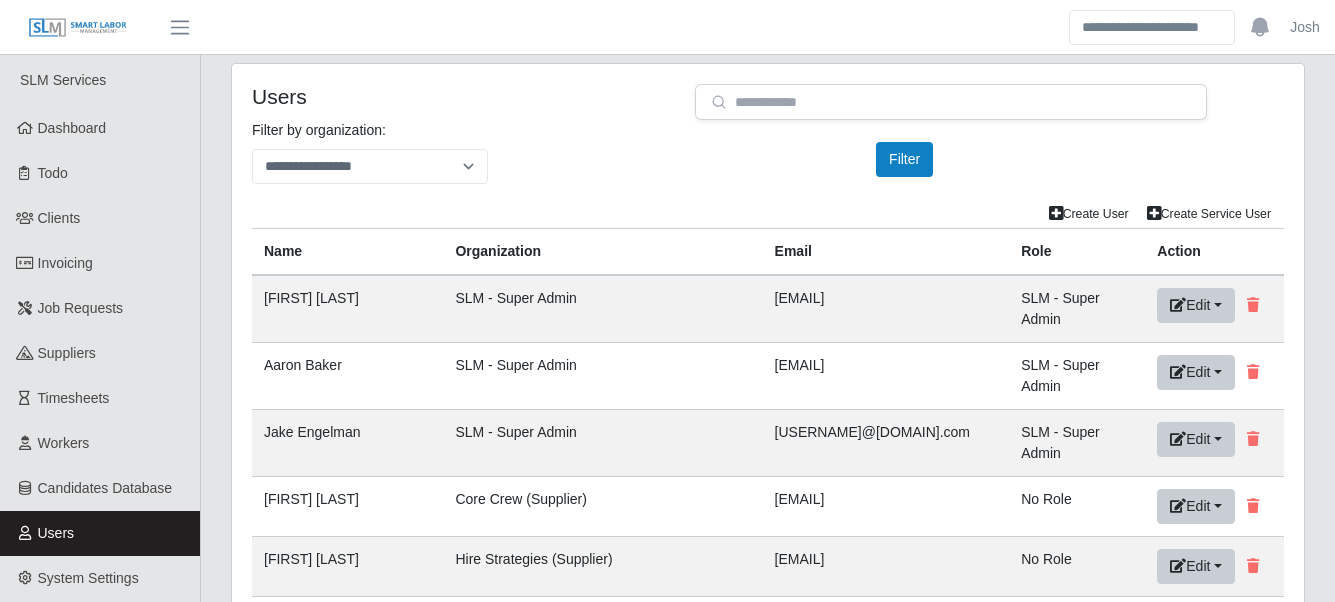 scroll, scrollTop: 233, scrollLeft: 0, axis: vertical 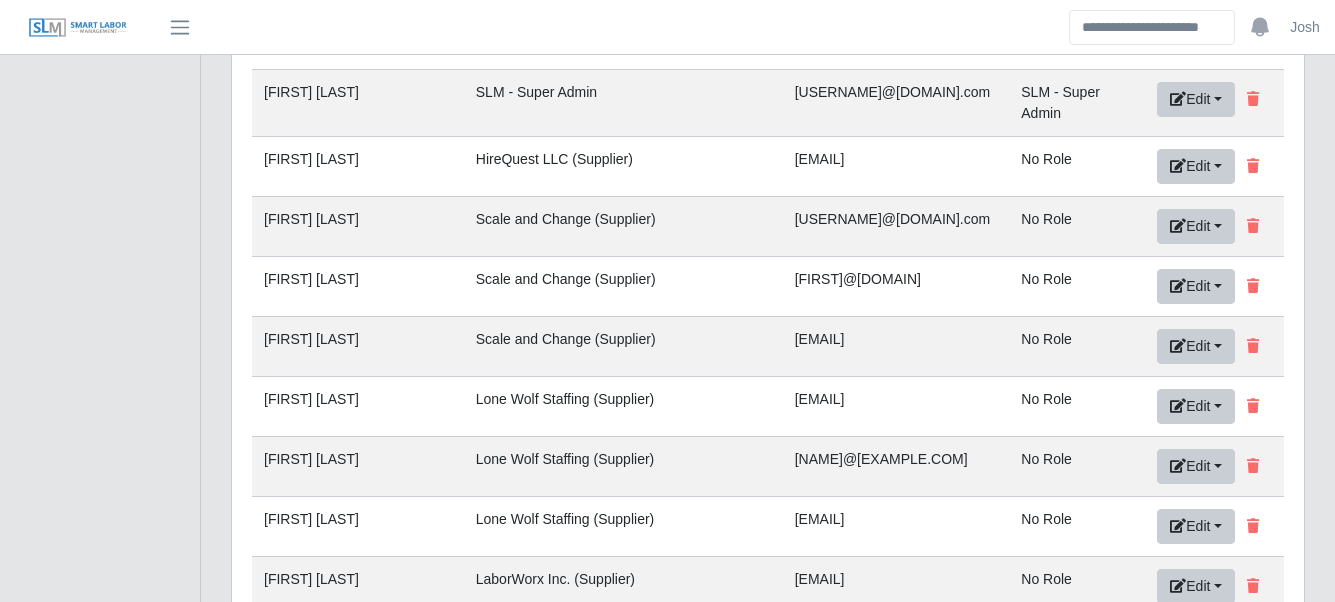 click on "Edit" at bounding box center (1196, -77804) 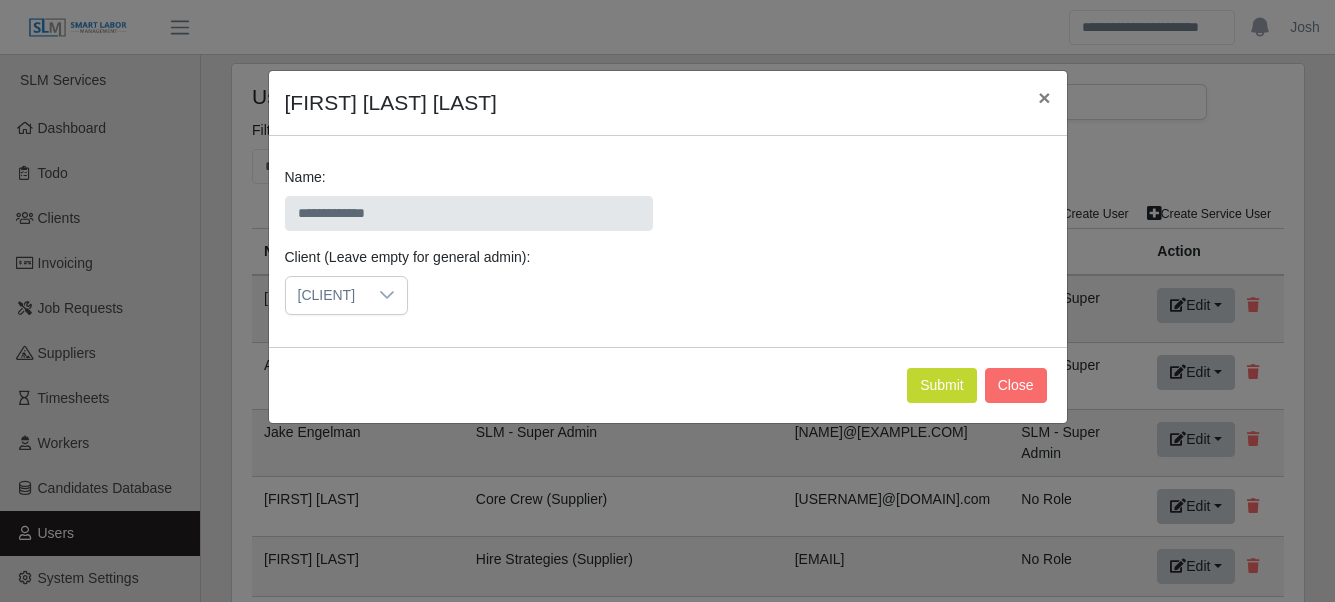 click at bounding box center [387, 295] 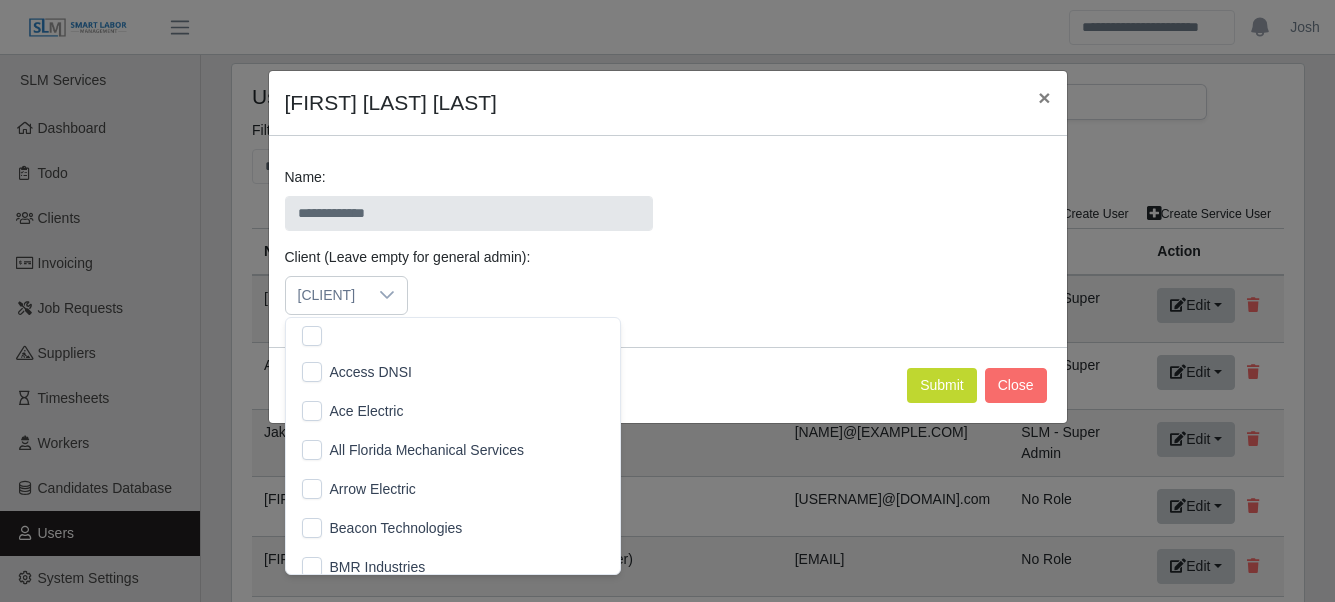 scroll, scrollTop: 21, scrollLeft: 13, axis: both 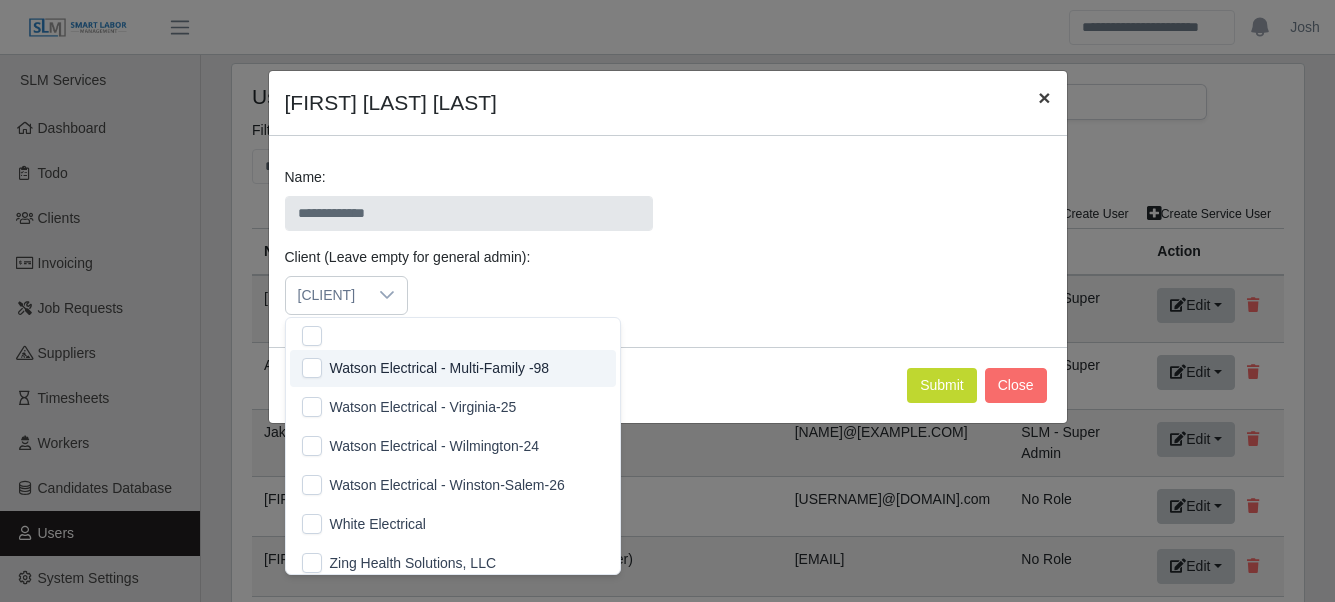 click on "×" at bounding box center [1044, 97] 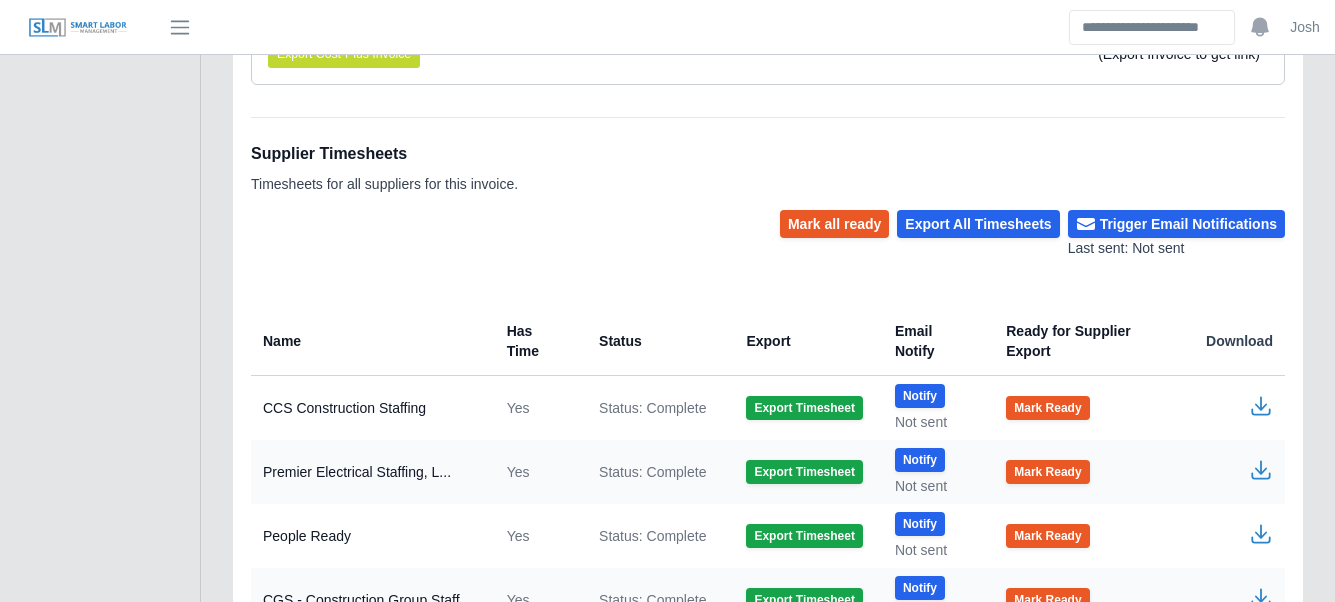 scroll, scrollTop: 10675, scrollLeft: 0, axis: vertical 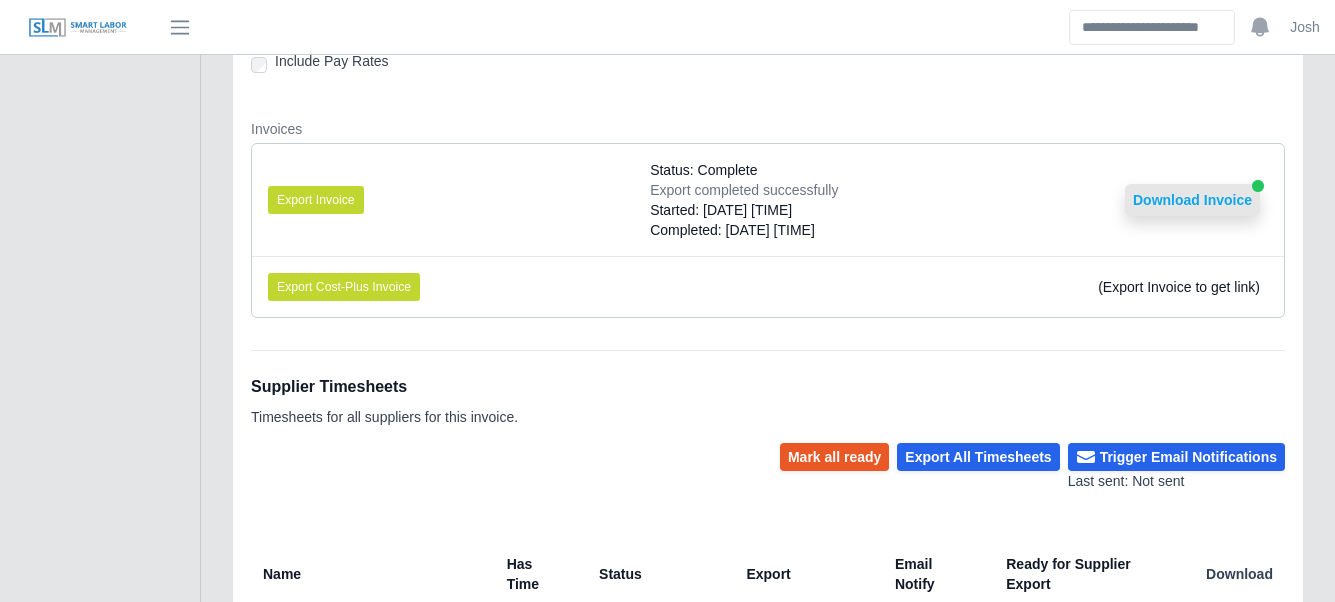 click on "Download Invoice" at bounding box center (1192, 200) 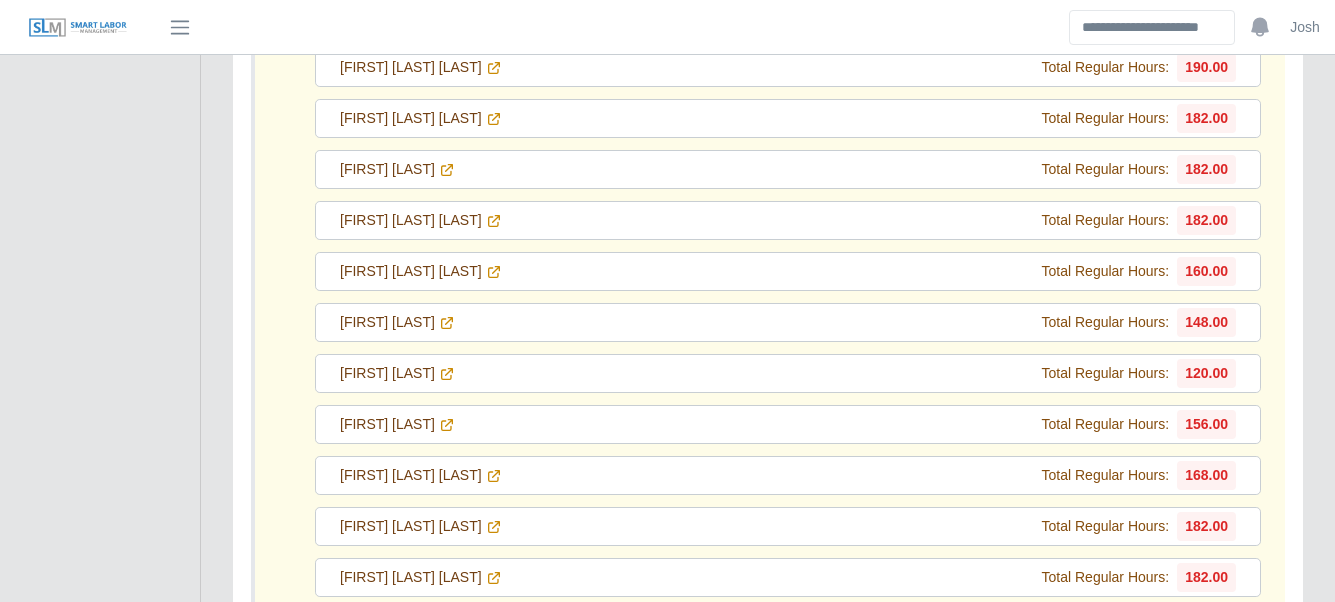 scroll, scrollTop: 7875, scrollLeft: 0, axis: vertical 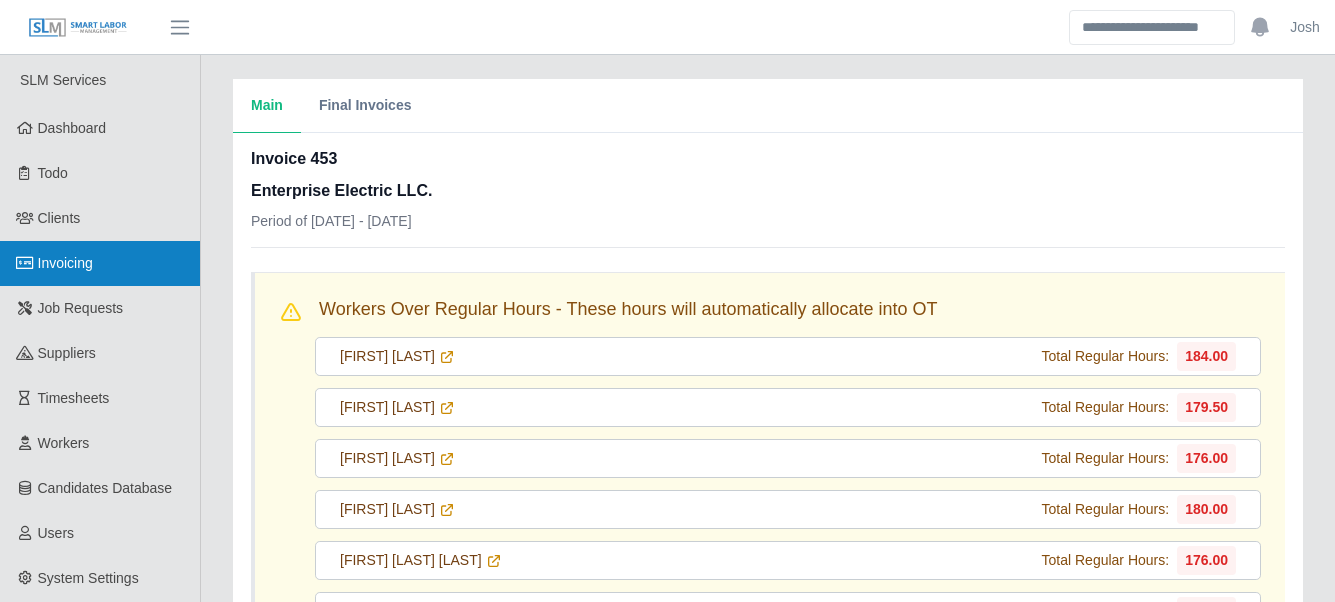 click on "Invoicing" at bounding box center [100, 263] 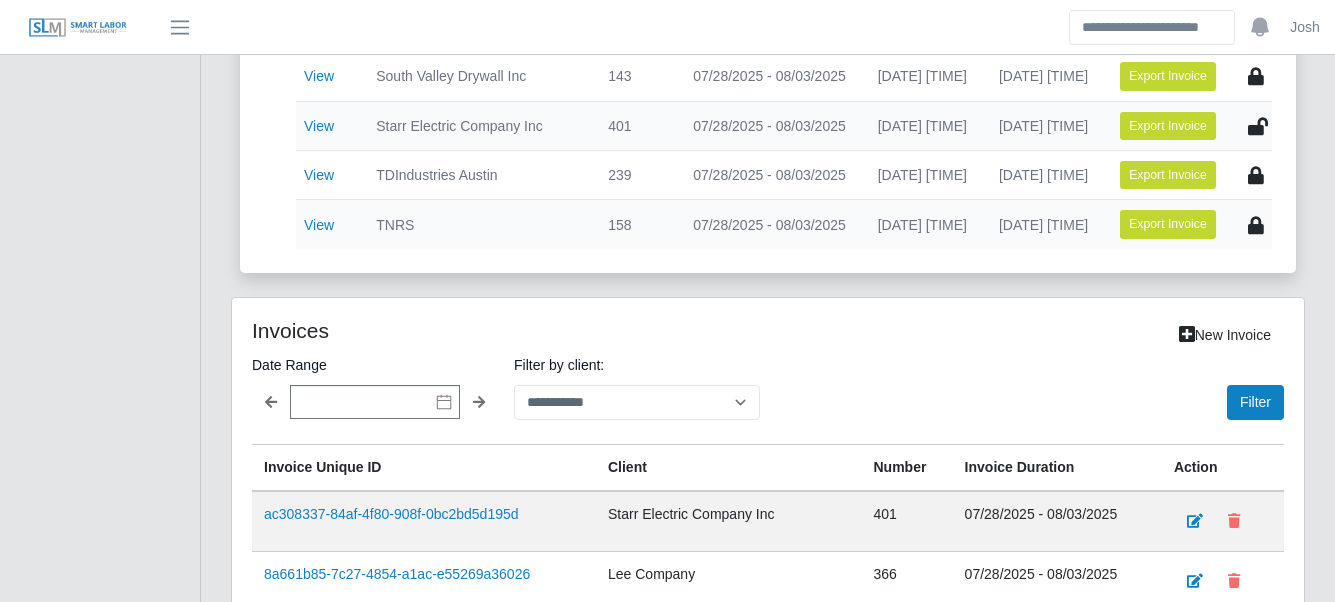 scroll, scrollTop: 1167, scrollLeft: 0, axis: vertical 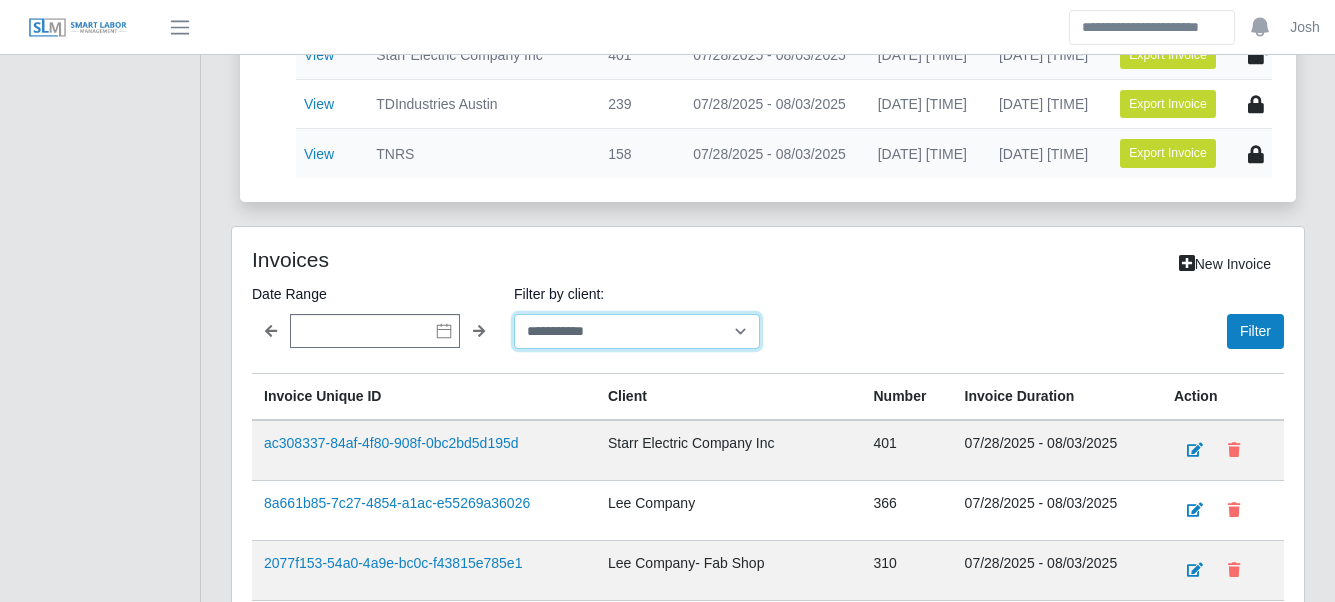 click on "**********" at bounding box center [637, 331] 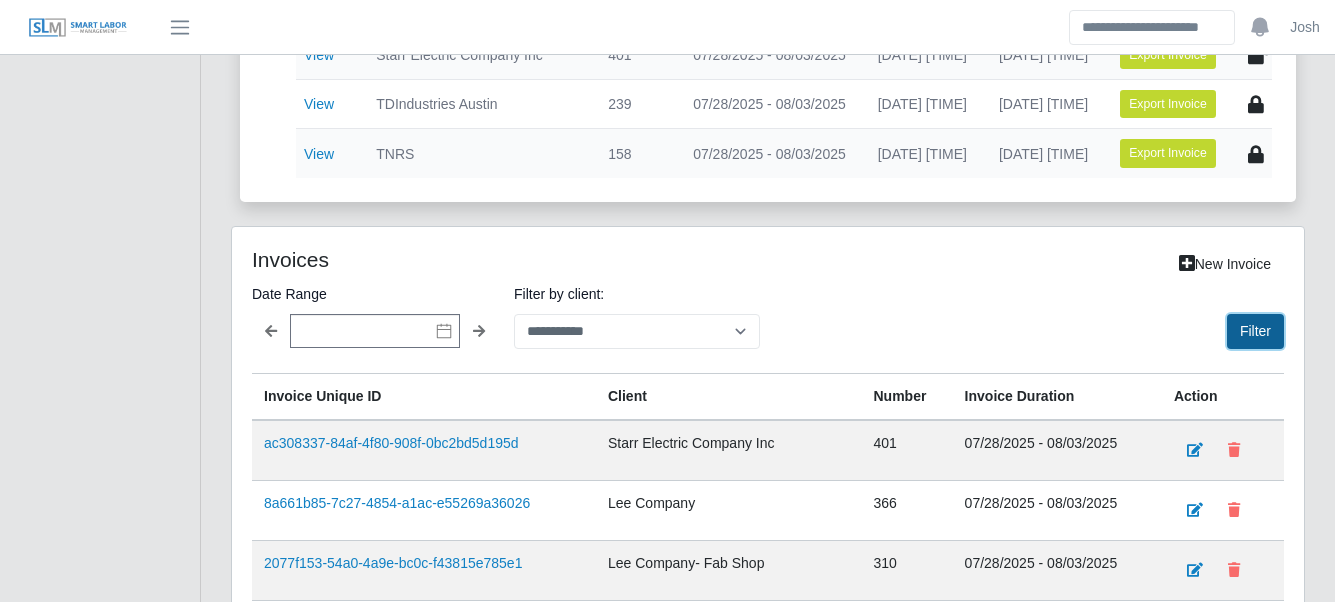 click on "Filter" at bounding box center (1255, 331) 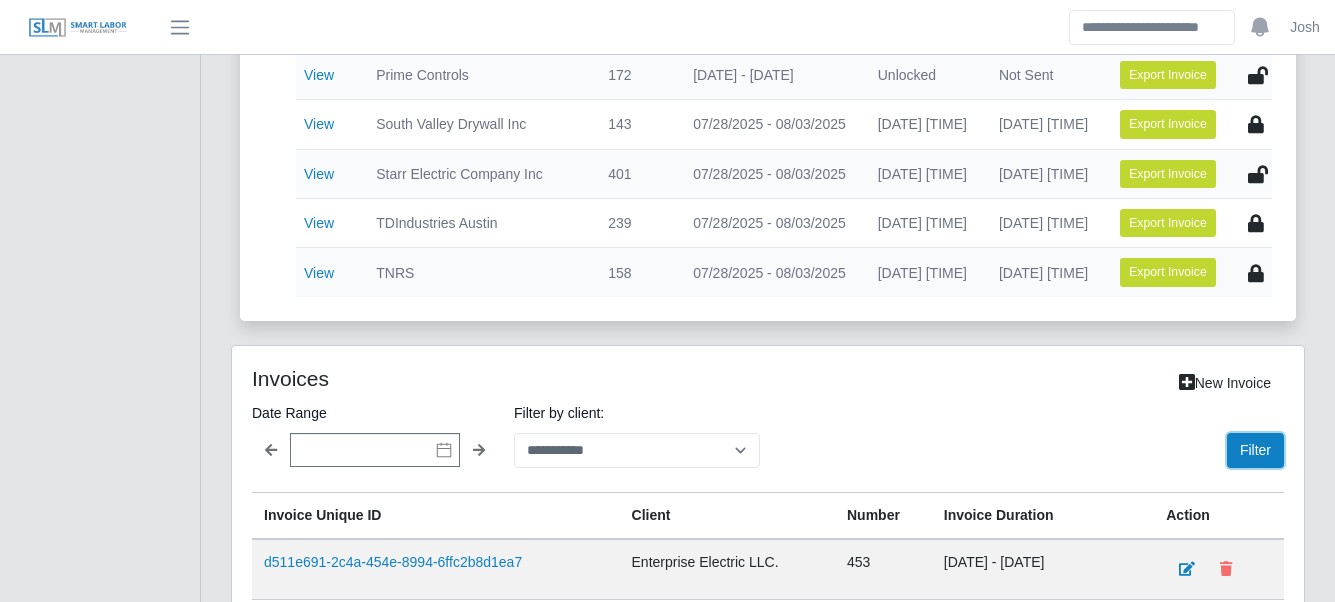 scroll, scrollTop: 1167, scrollLeft: 0, axis: vertical 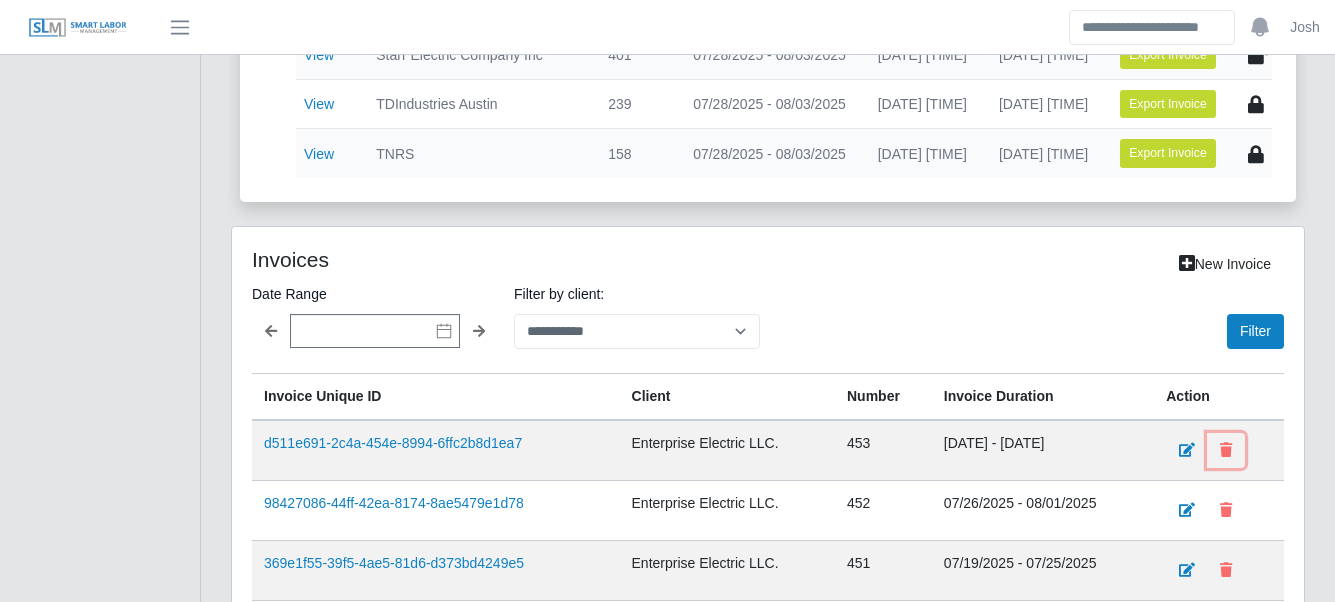 drag, startPoint x: 1231, startPoint y: 458, endPoint x: 775, endPoint y: 63, distance: 603.2918 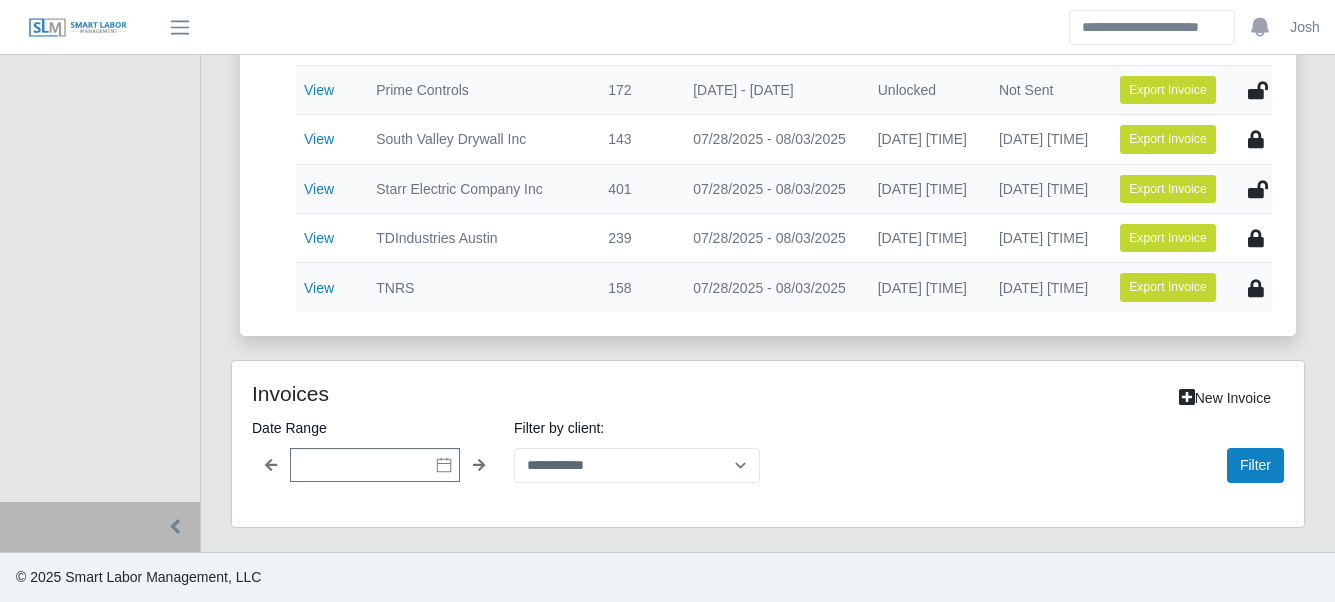 scroll, scrollTop: 1167, scrollLeft: 0, axis: vertical 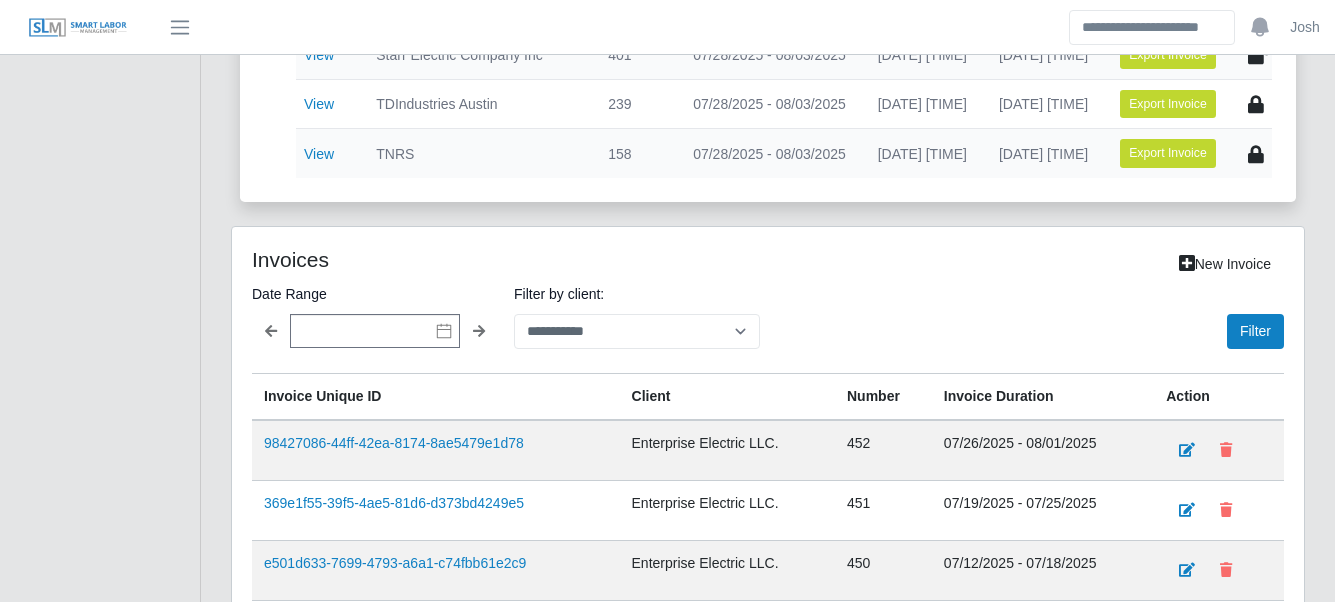 click on "Filter" at bounding box center [1030, 315] 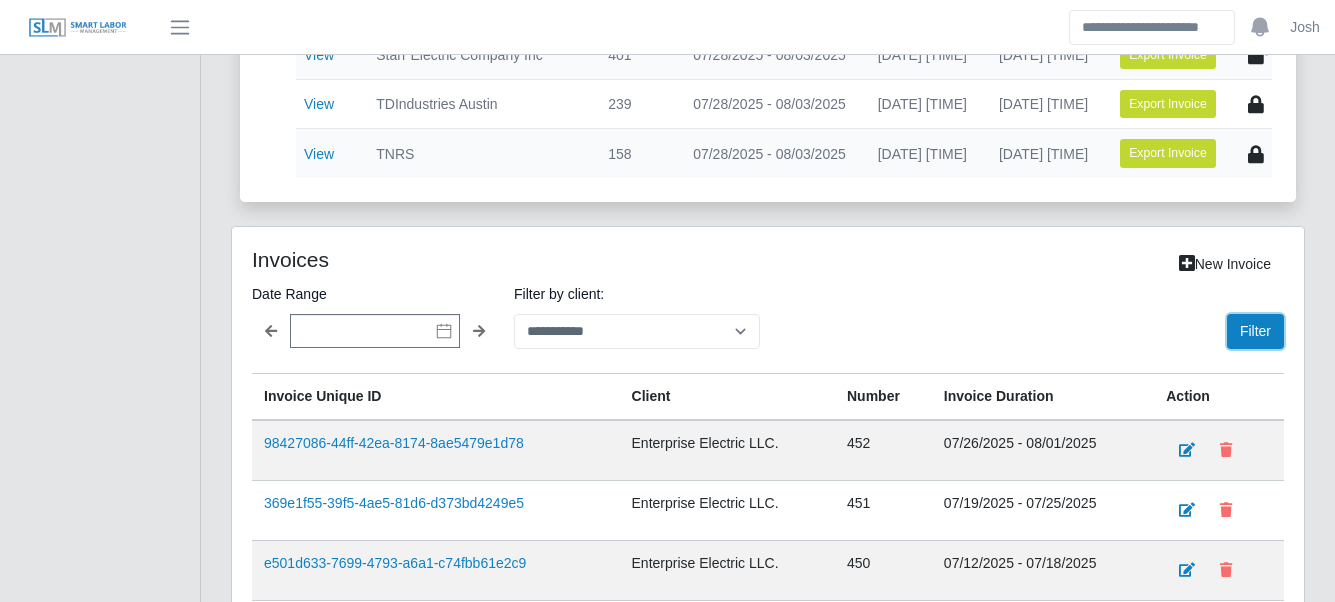 click on "Filter" at bounding box center (1255, 331) 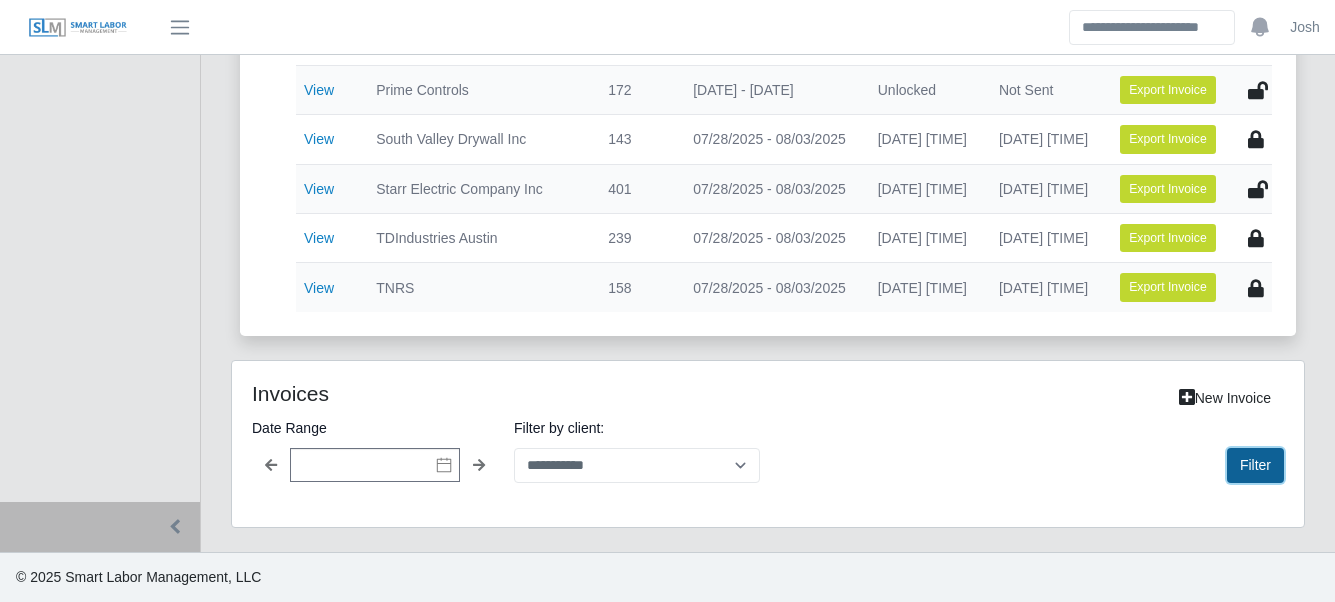 scroll, scrollTop: 1167, scrollLeft: 0, axis: vertical 